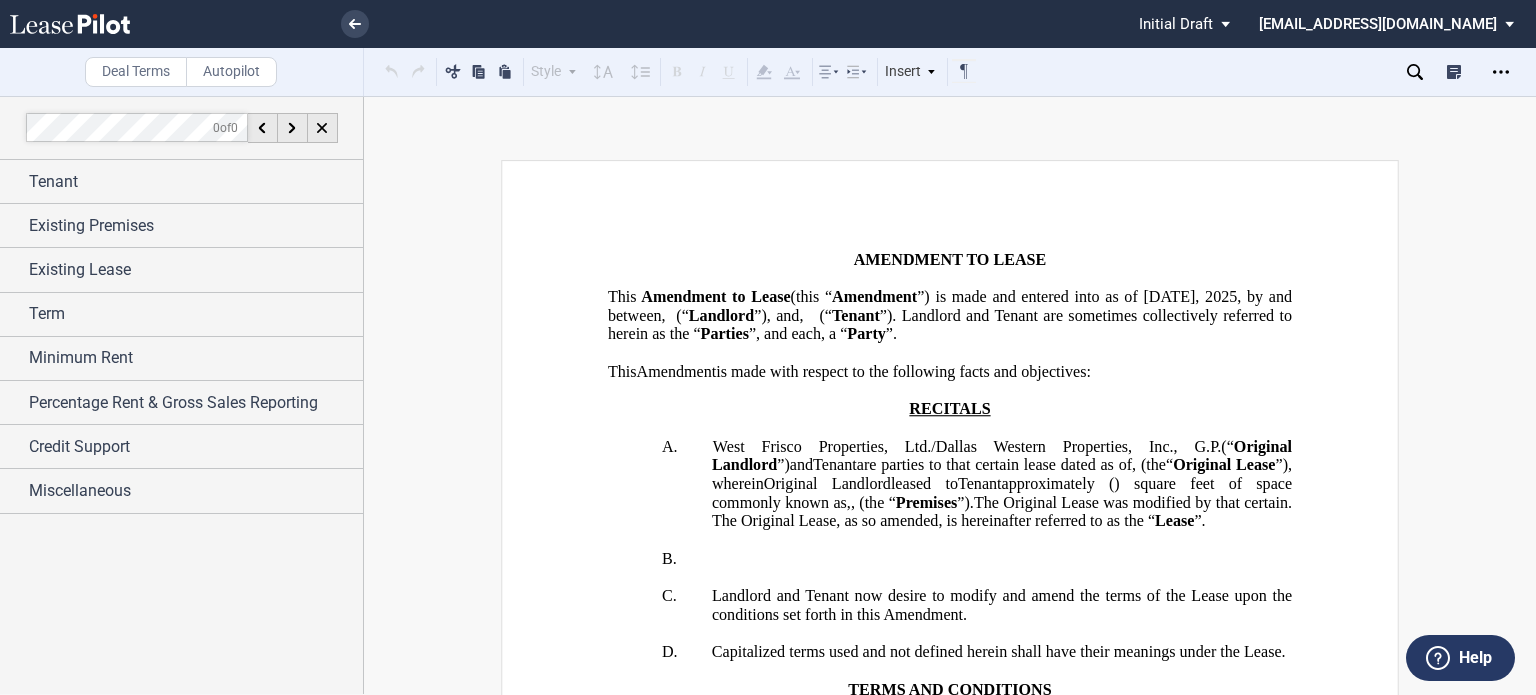 scroll, scrollTop: 0, scrollLeft: 0, axis: both 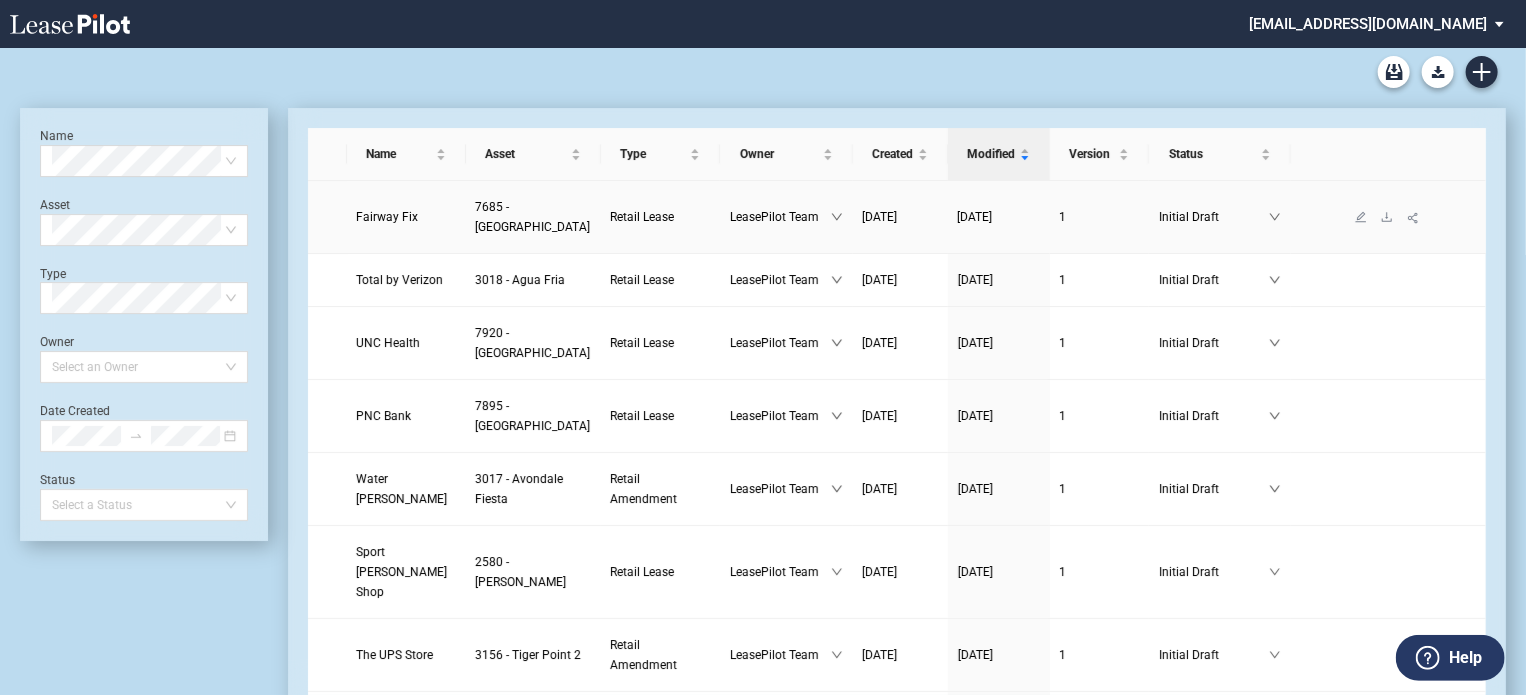 click on "Fairway Fix" at bounding box center [388, 217] 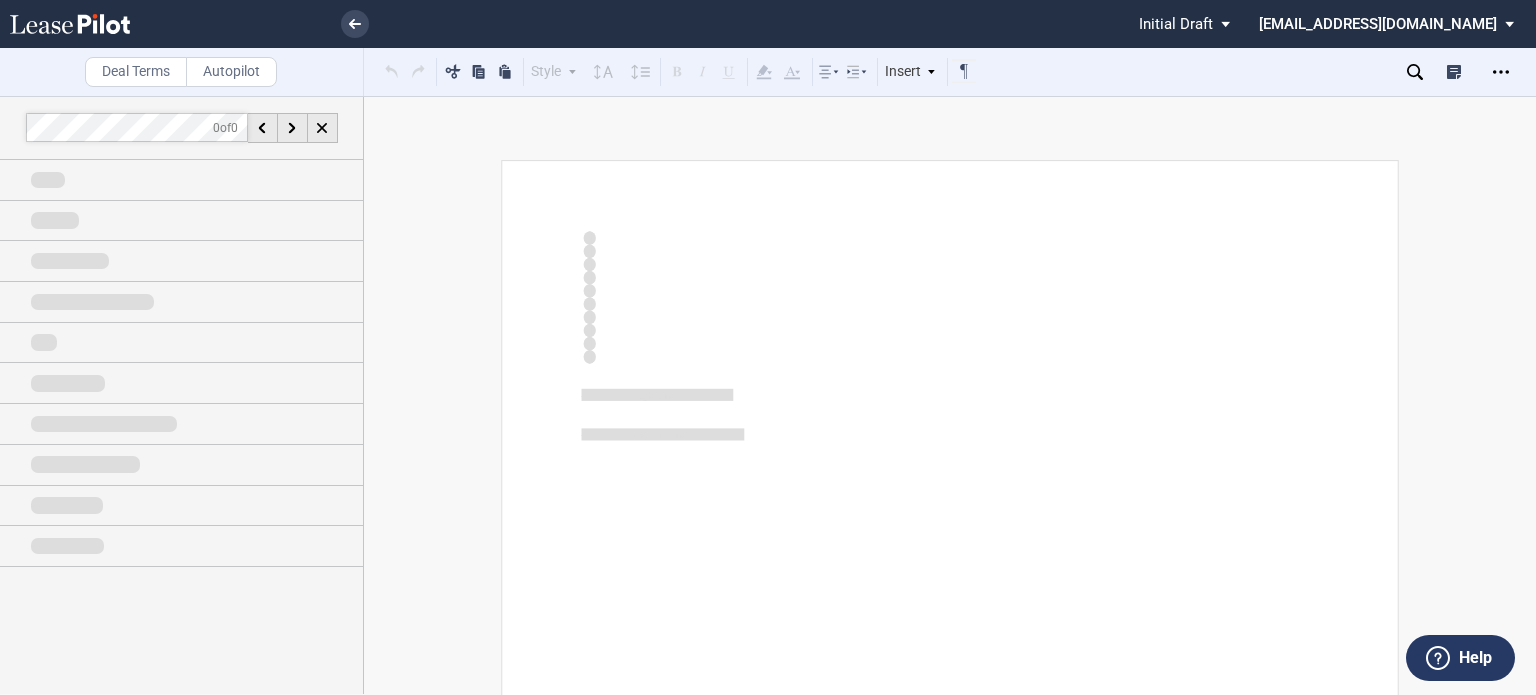 scroll, scrollTop: 0, scrollLeft: 0, axis: both 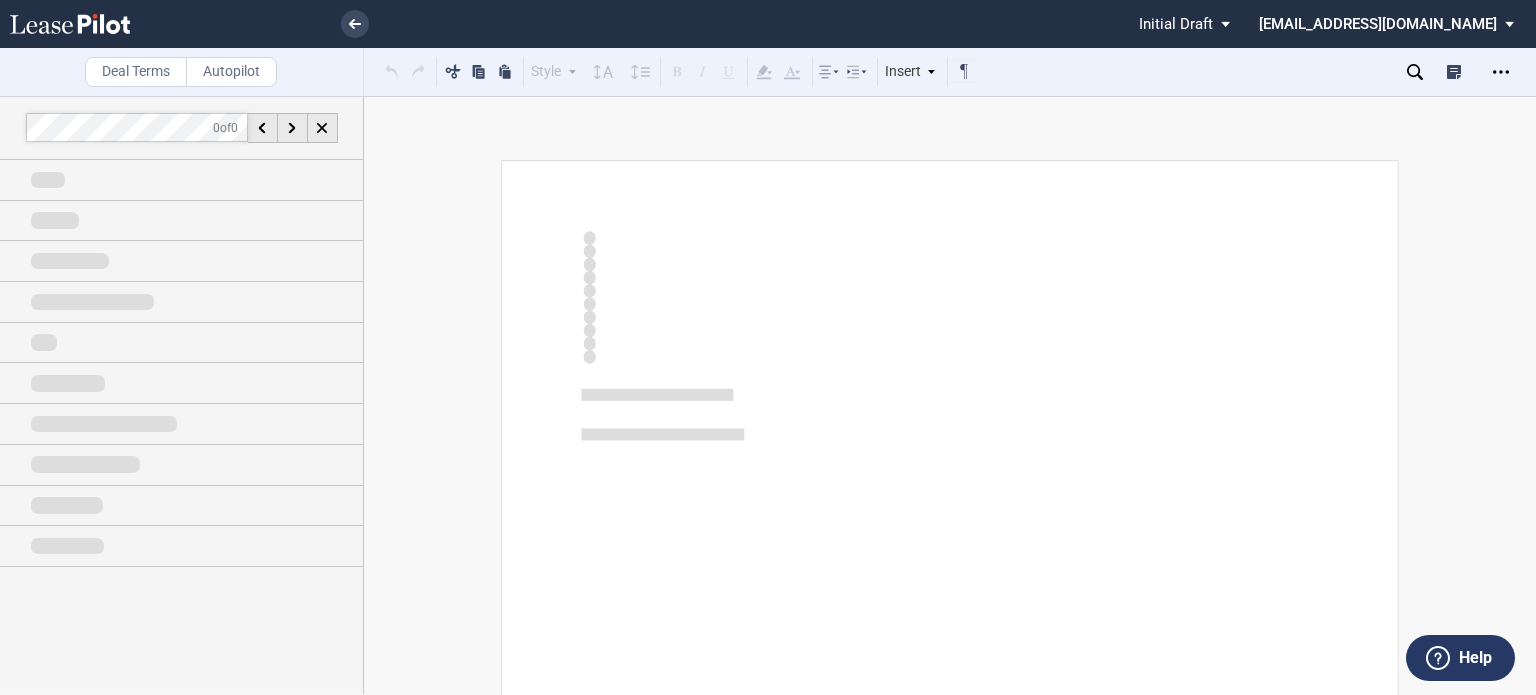click at bounding box center [768, 347] 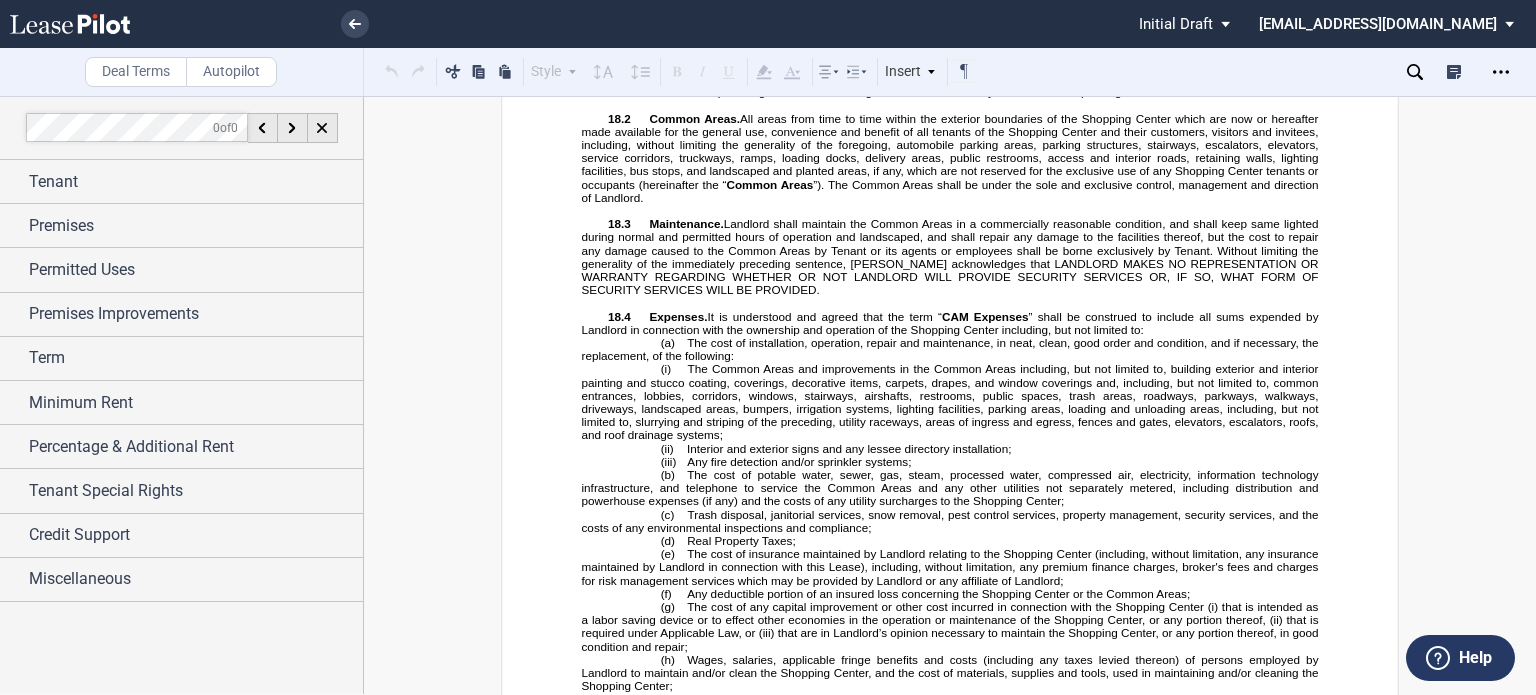 scroll, scrollTop: 14798, scrollLeft: 0, axis: vertical 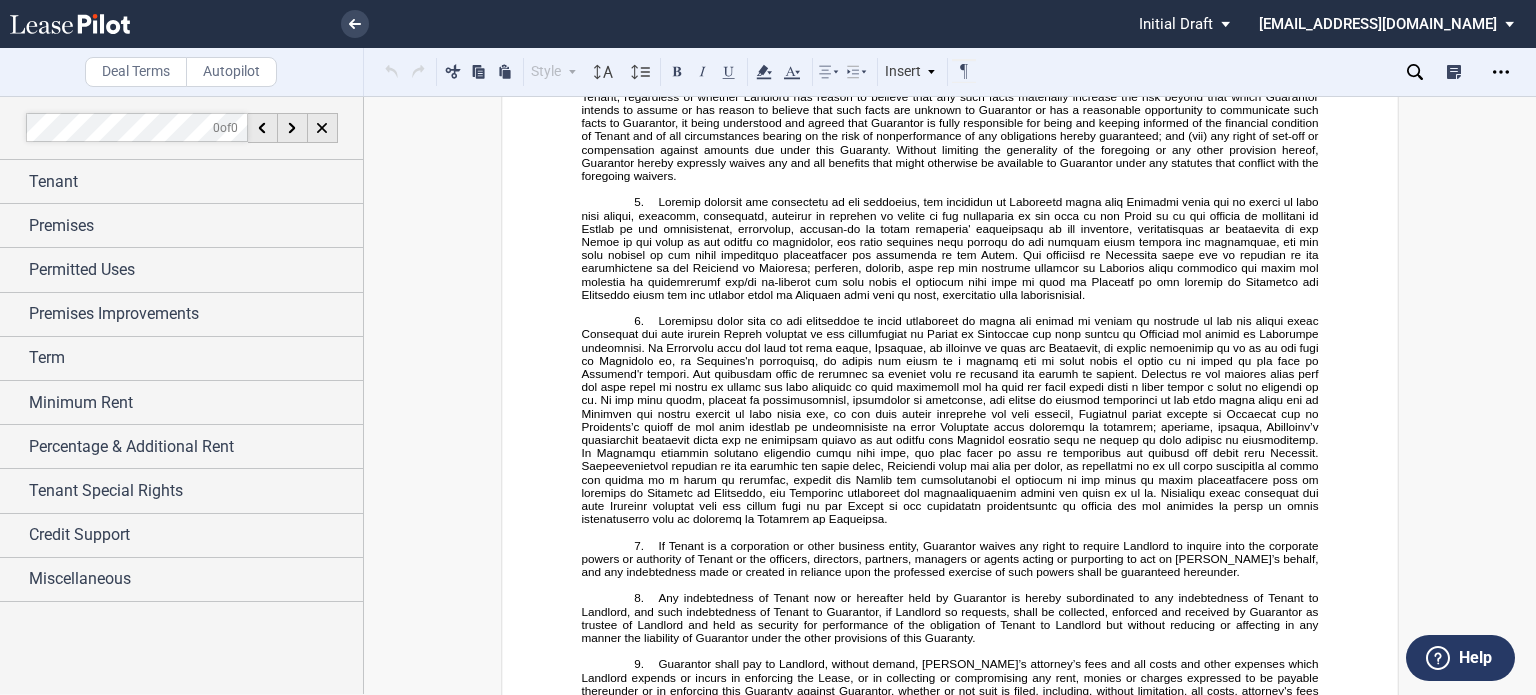 click on "1.      Systems:  HVAC, as defined in Section   ﻿ 8.2 ﻿ , above, if any (excluding any evaporative coolers which may be installed), electrical, and plumbing systems servicing the Premises in good working order and condition . Except for damage or destruction caused by, or repairs necessitated by any act, negligence, or omission of Tenant or Tenant's employees, agents, contractors, guests or invitees, or by the criminal or negligent acts of a third party, and except for Tenant’s Work or any Alterations made by [PERSON_NAME] (as described in Section   ﻿ 9.1 ﻿ , above), for the first thirty   (30) days following the Commencement Date, Landlord shall bear the responsibility for making any necessary repairs to the HVAC, the plumbing systems, and the electrical systems, but only in the event that Tenant both satisfies the maintenance requirements for such systems set forth in Article   ﻿ 8 ﻿  above and provides to Landlord written notice of the need for repair within such thirty         ﻿" at bounding box center [976, -1078] 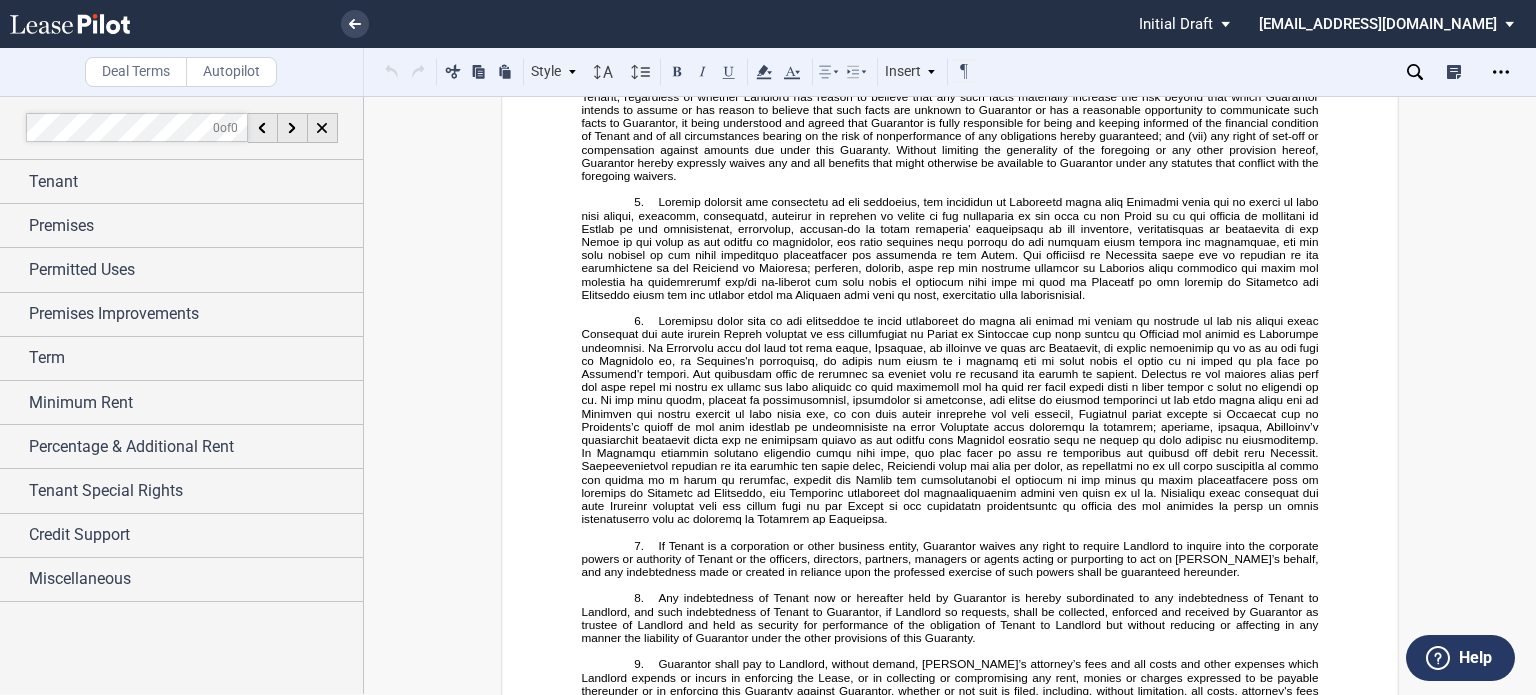 scroll, scrollTop: 26560, scrollLeft: 0, axis: vertical 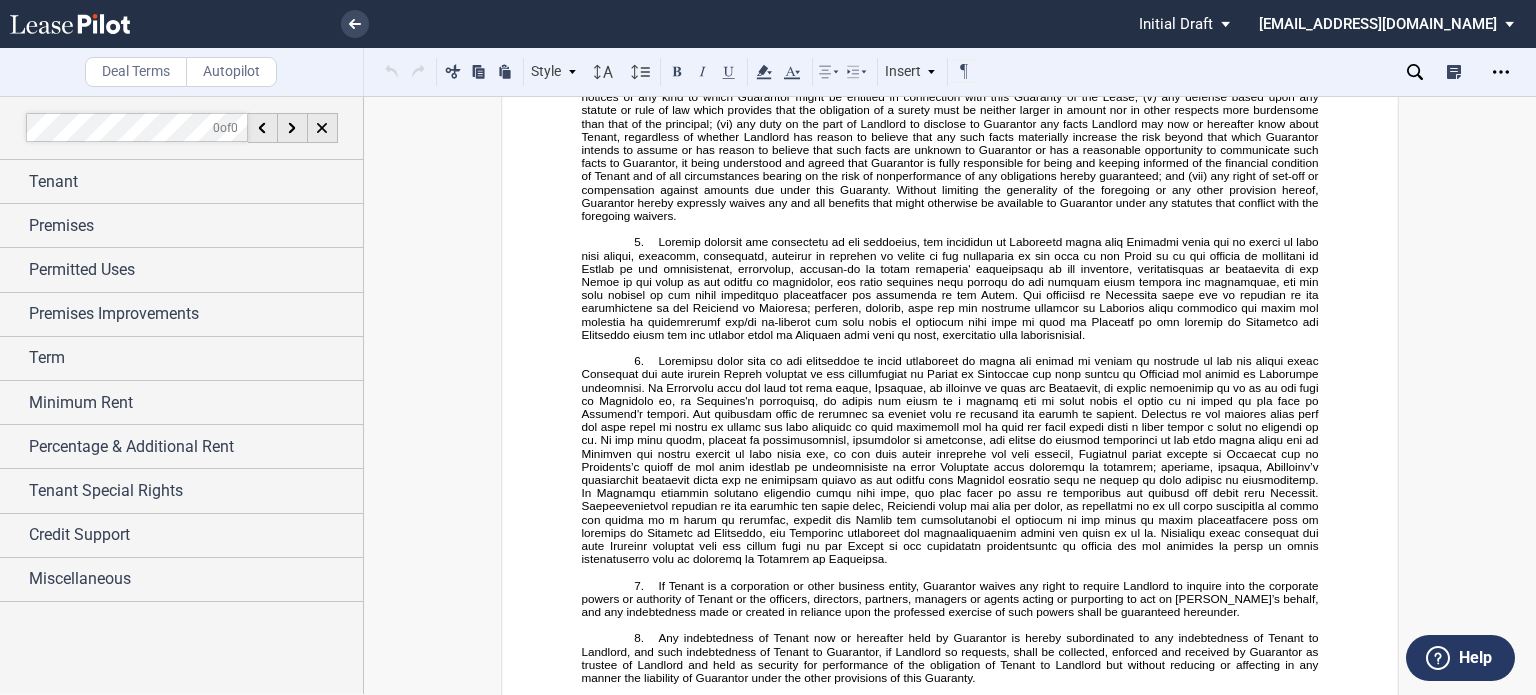 type 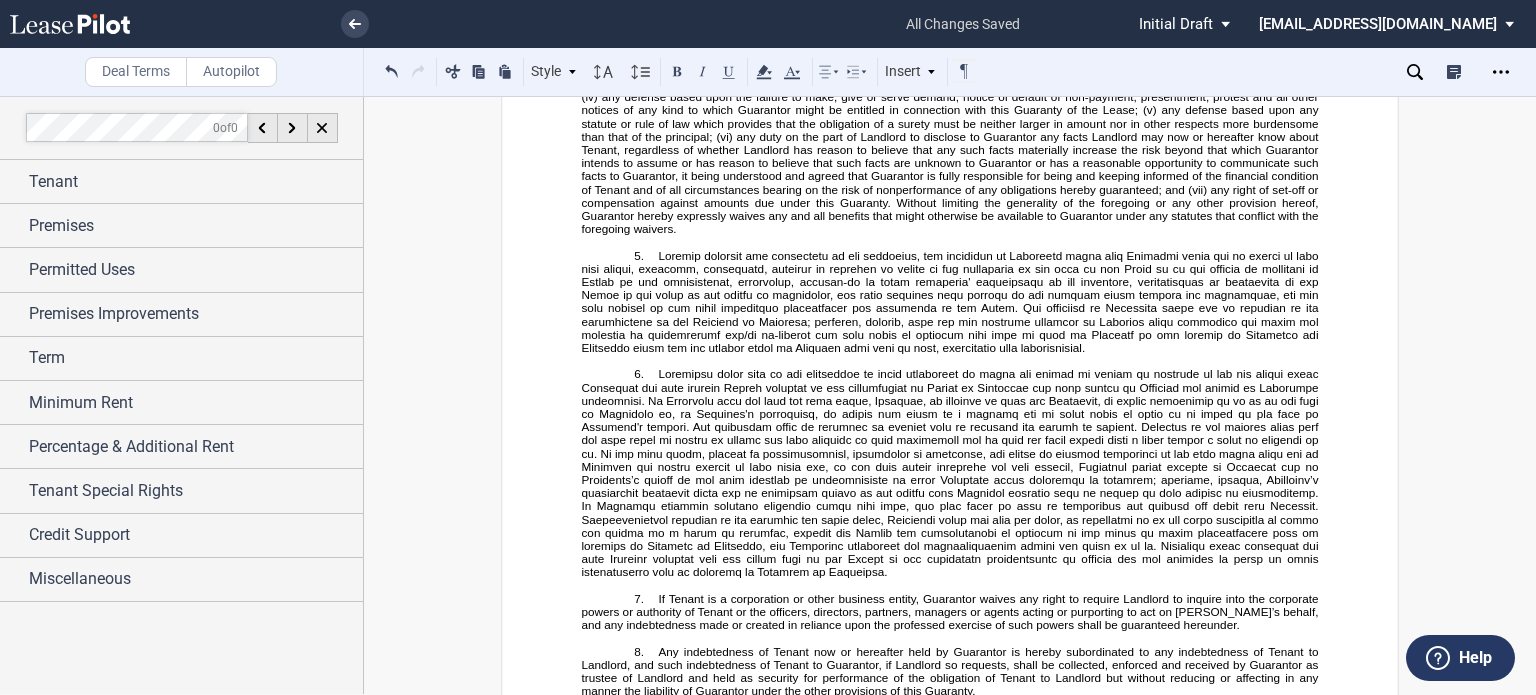 click on "(30) day period, Landlord shall have no further or other obligation to repair, replace and/or maintain the HVAC, the plumbing systems, or the electrical systems servicing the Premises. Notwithstanding anything contained in the Lease to the contrary, Landlord shall replace the fire" at bounding box center [977, -966] 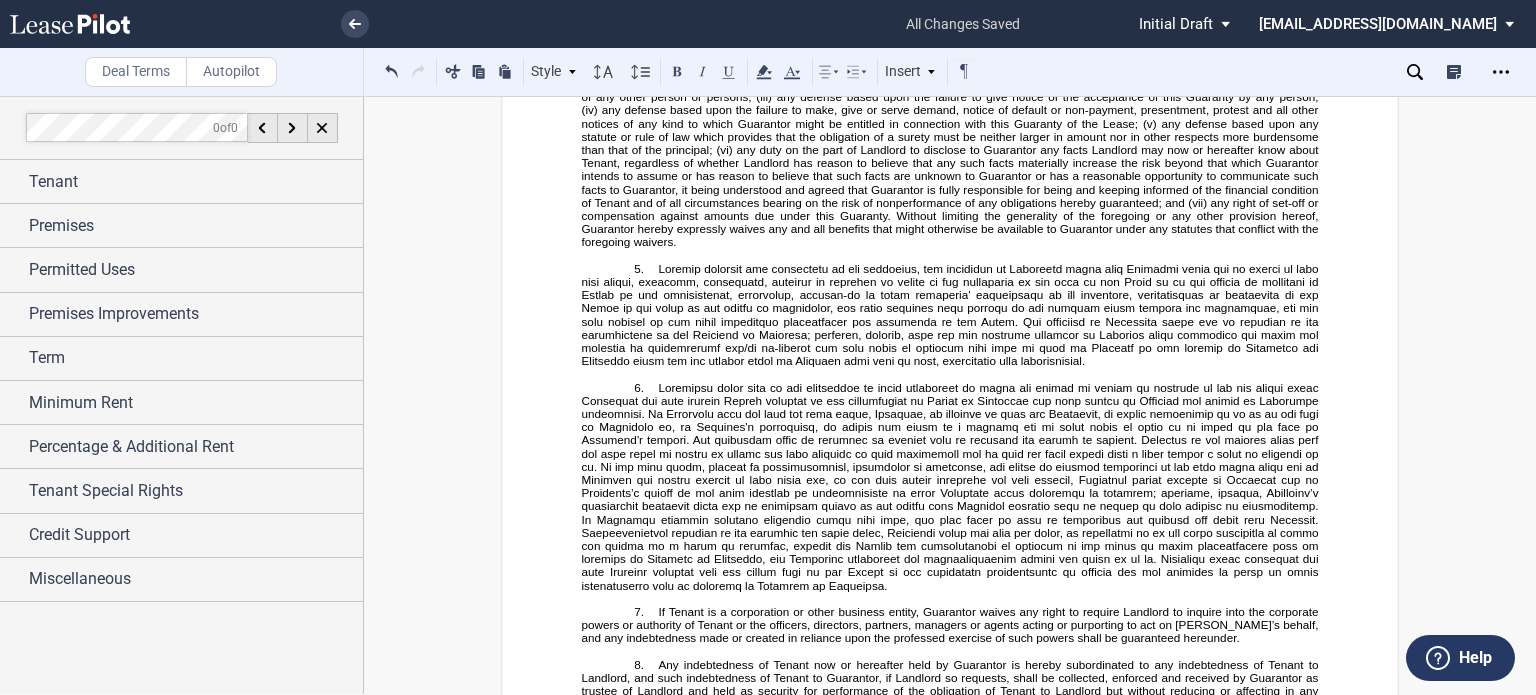 click on "﻿" at bounding box center (950, -920) 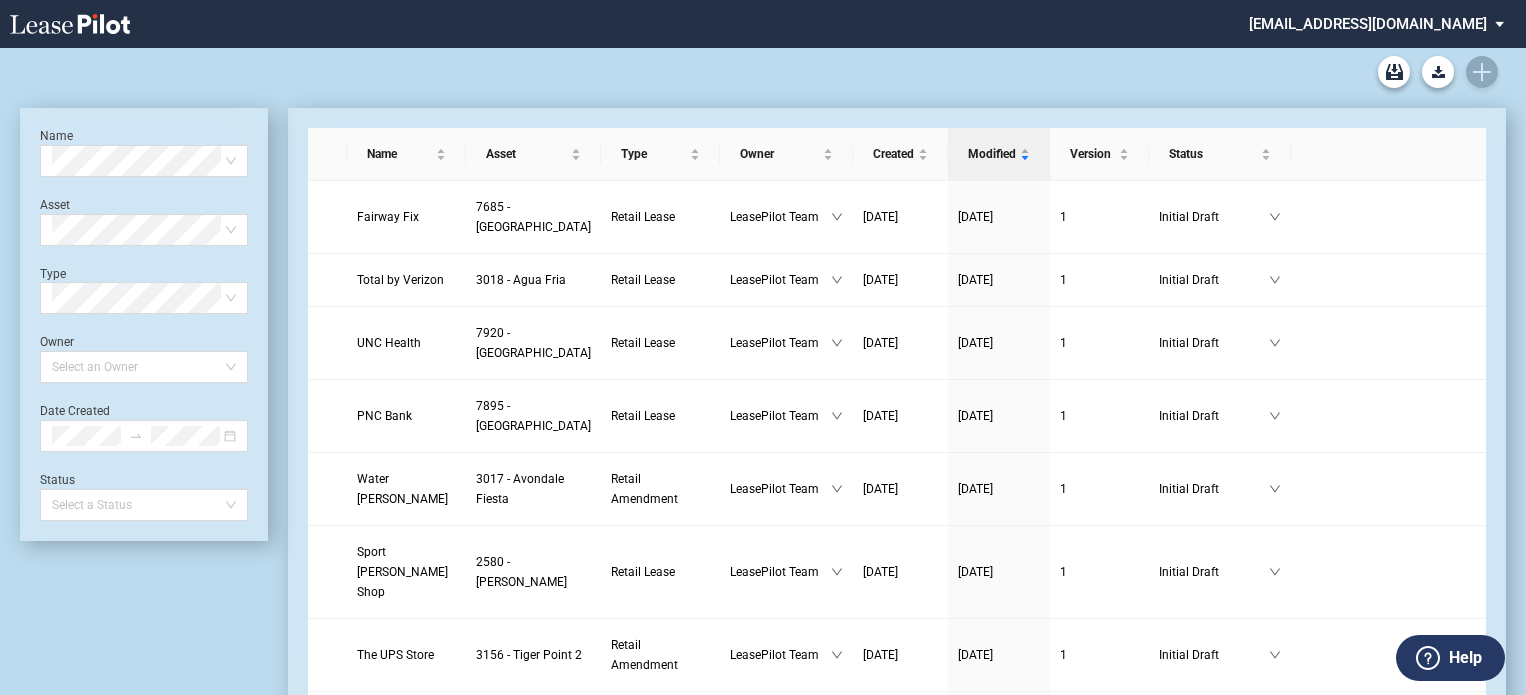 scroll, scrollTop: 0, scrollLeft: 0, axis: both 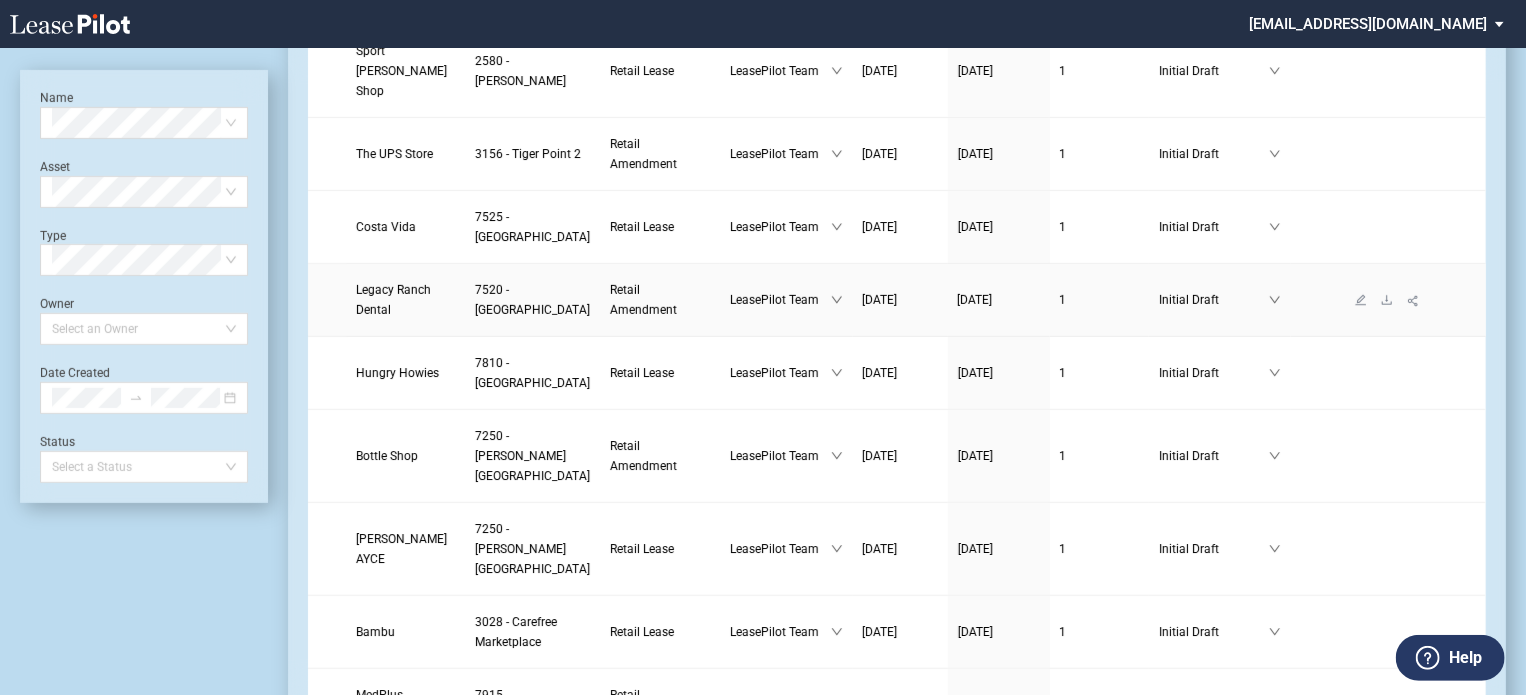 click on "Legacy Ranch Dental" at bounding box center [394, 300] 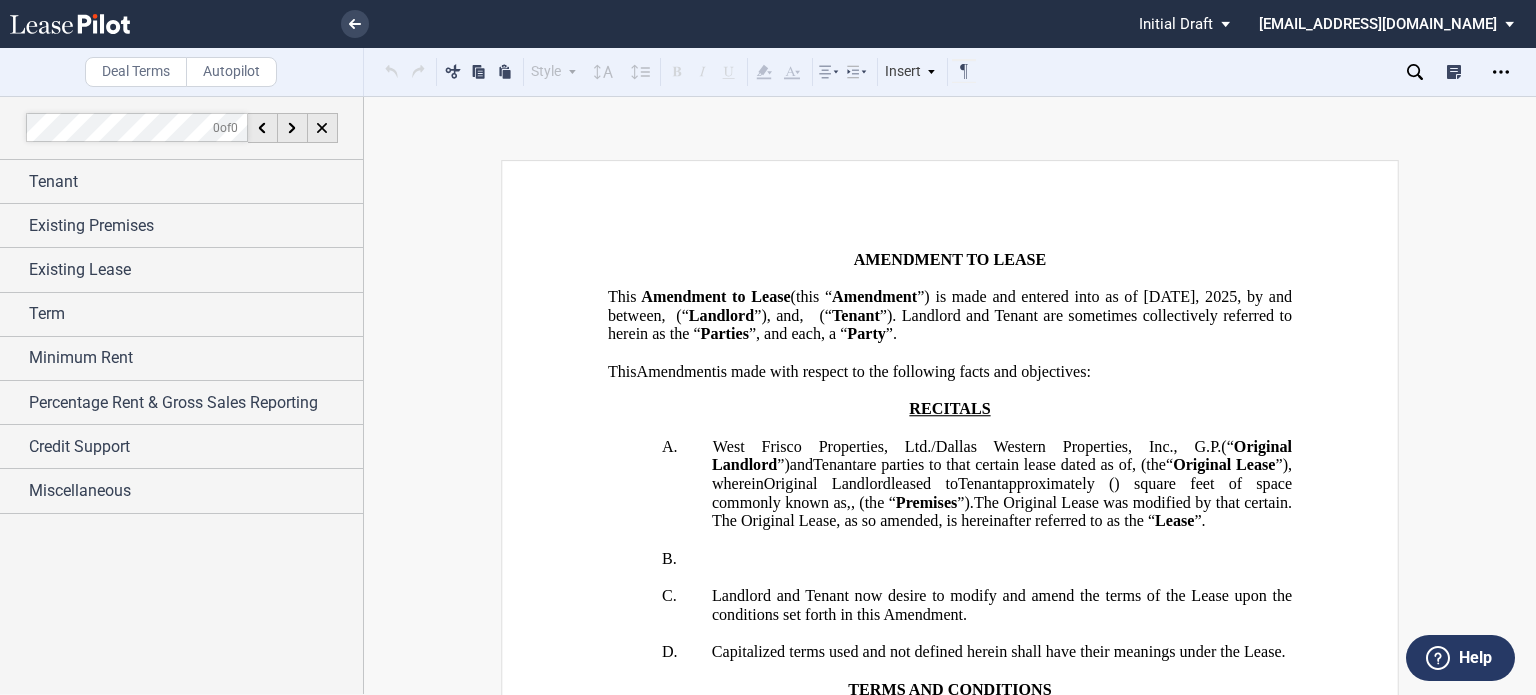 scroll, scrollTop: 0, scrollLeft: 0, axis: both 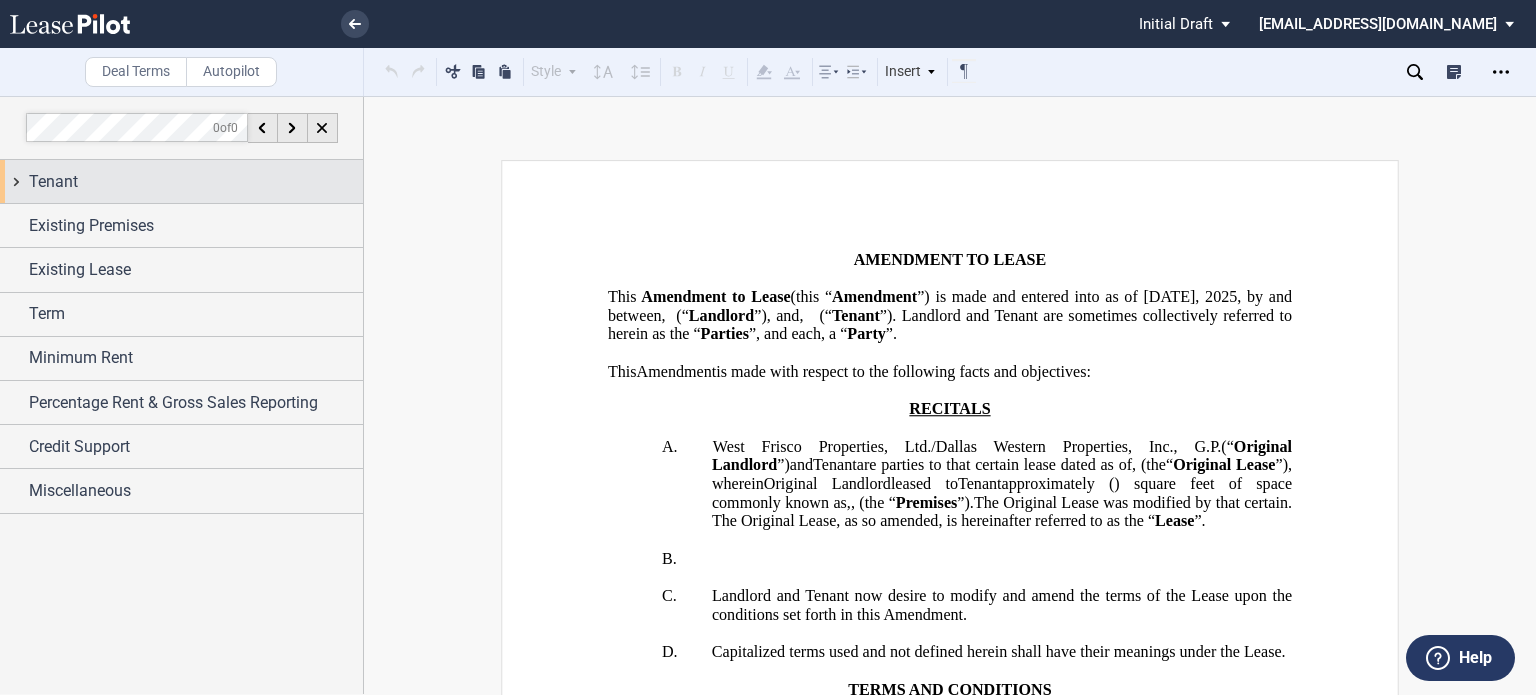 click on "Tenant" at bounding box center [196, 182] 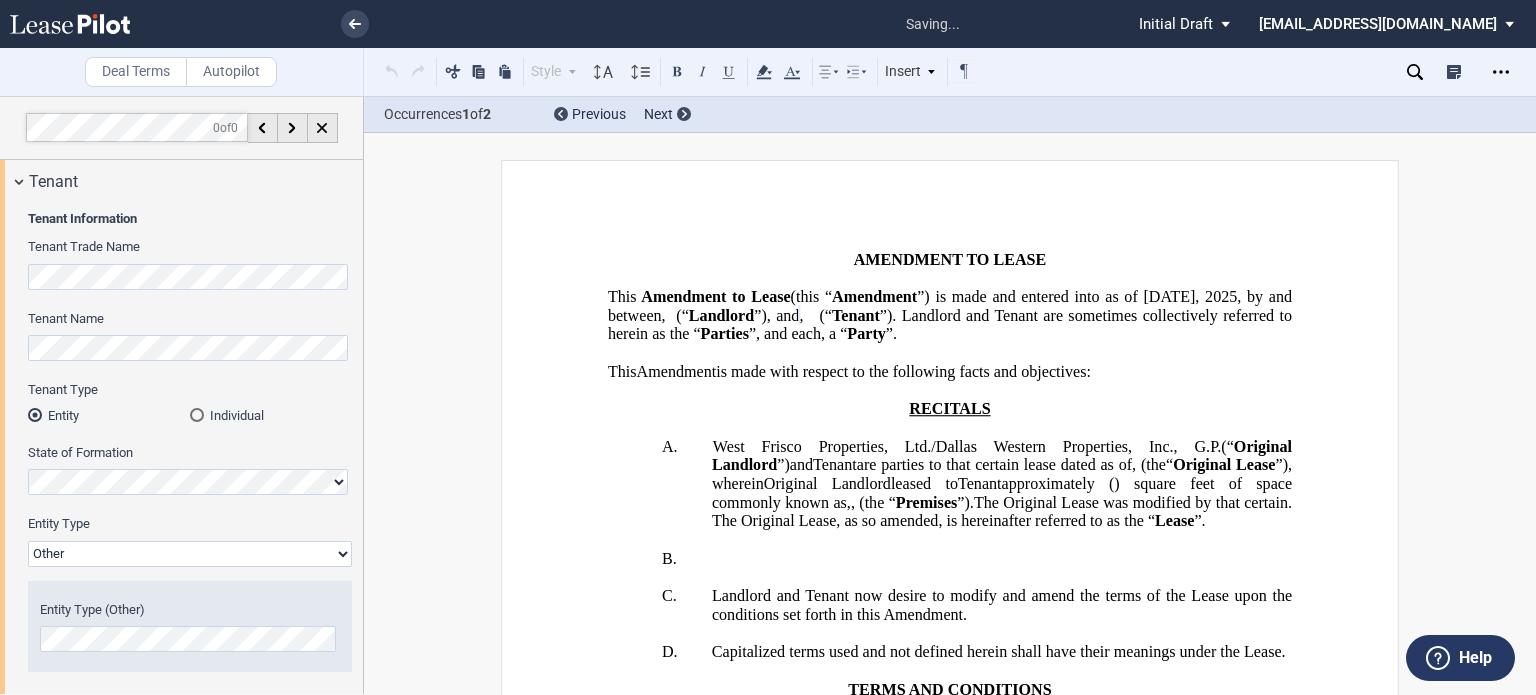 click at bounding box center (197, 415) 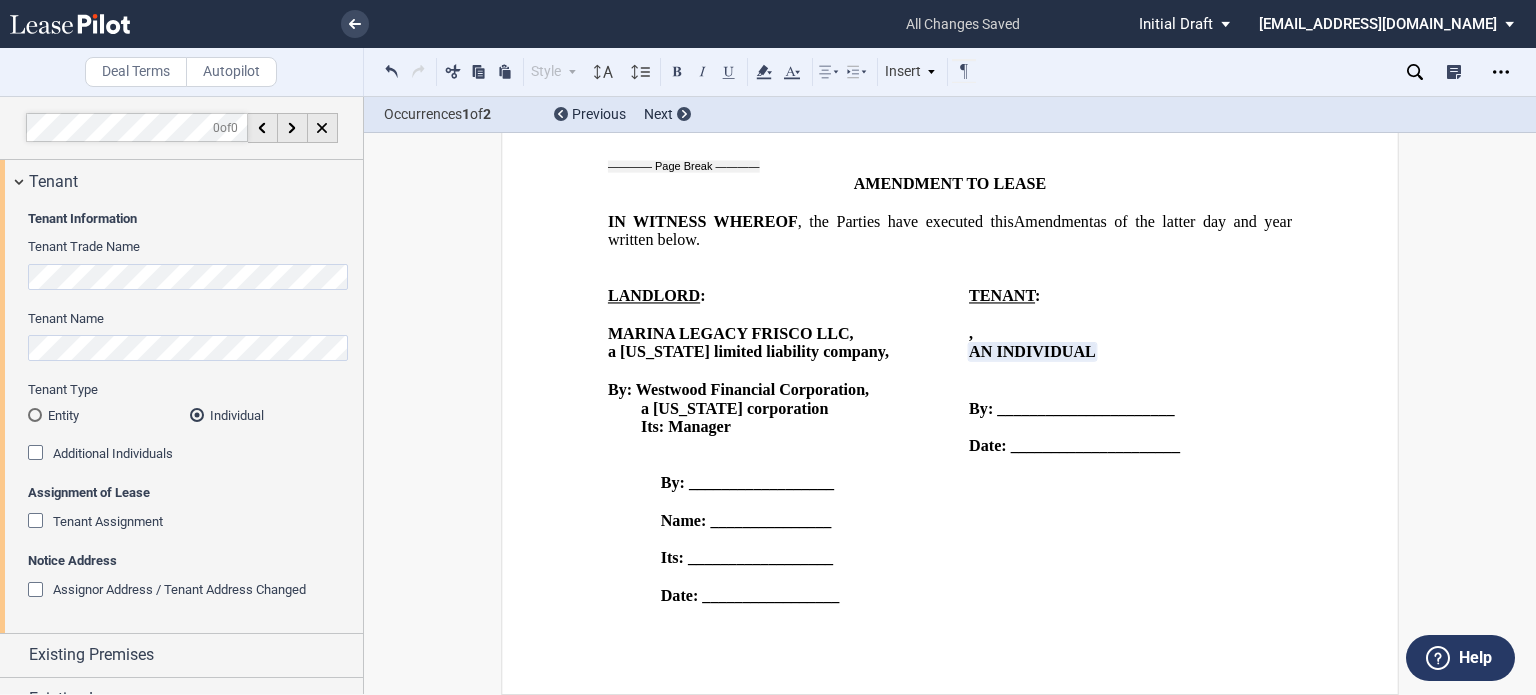 scroll, scrollTop: 0, scrollLeft: 0, axis: both 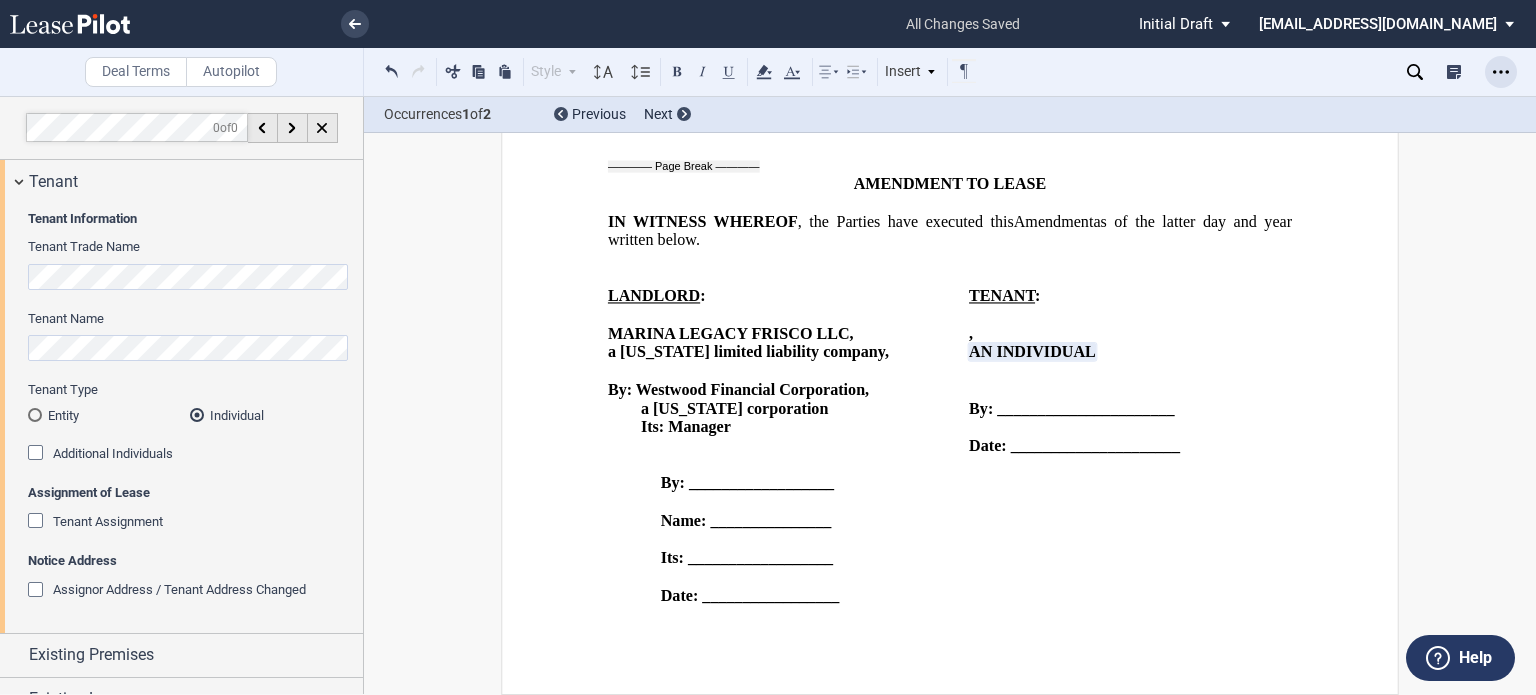 click 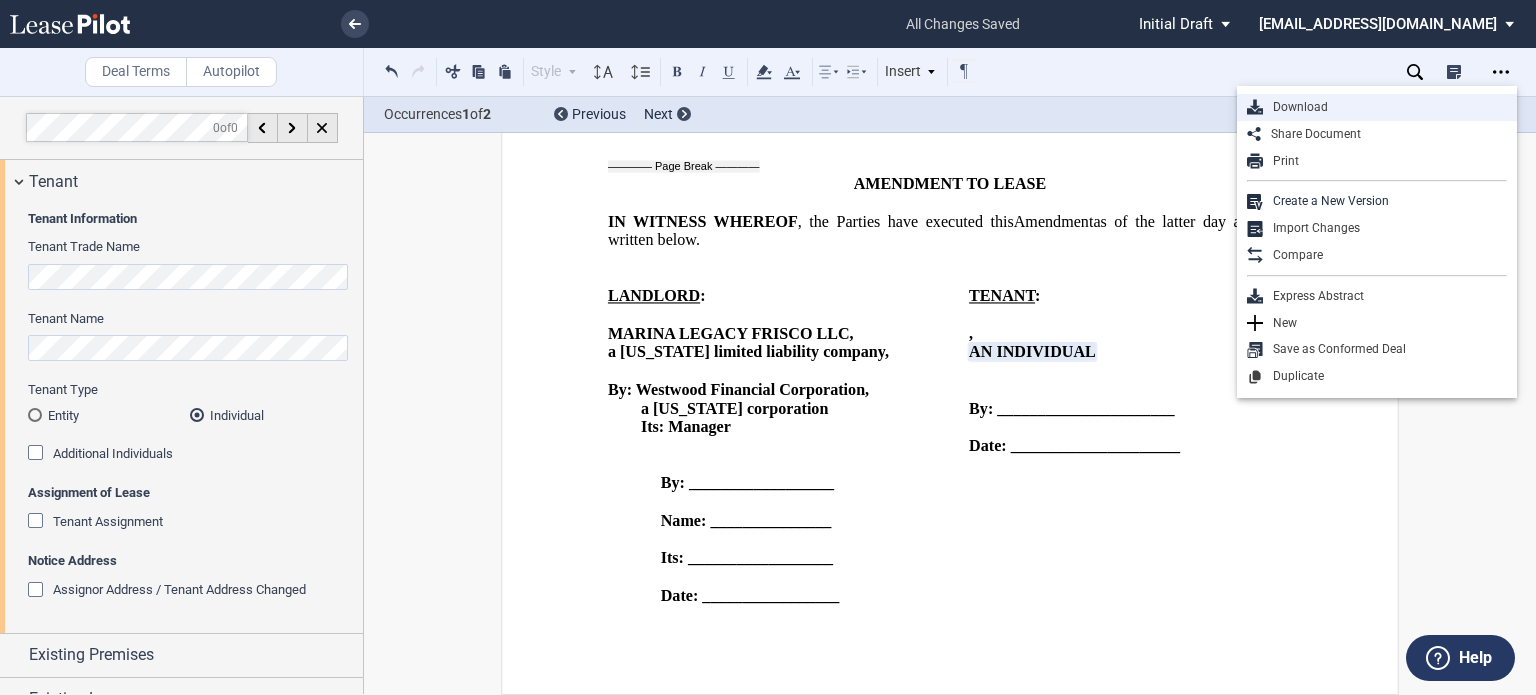 click on "Download" at bounding box center [1385, 107] 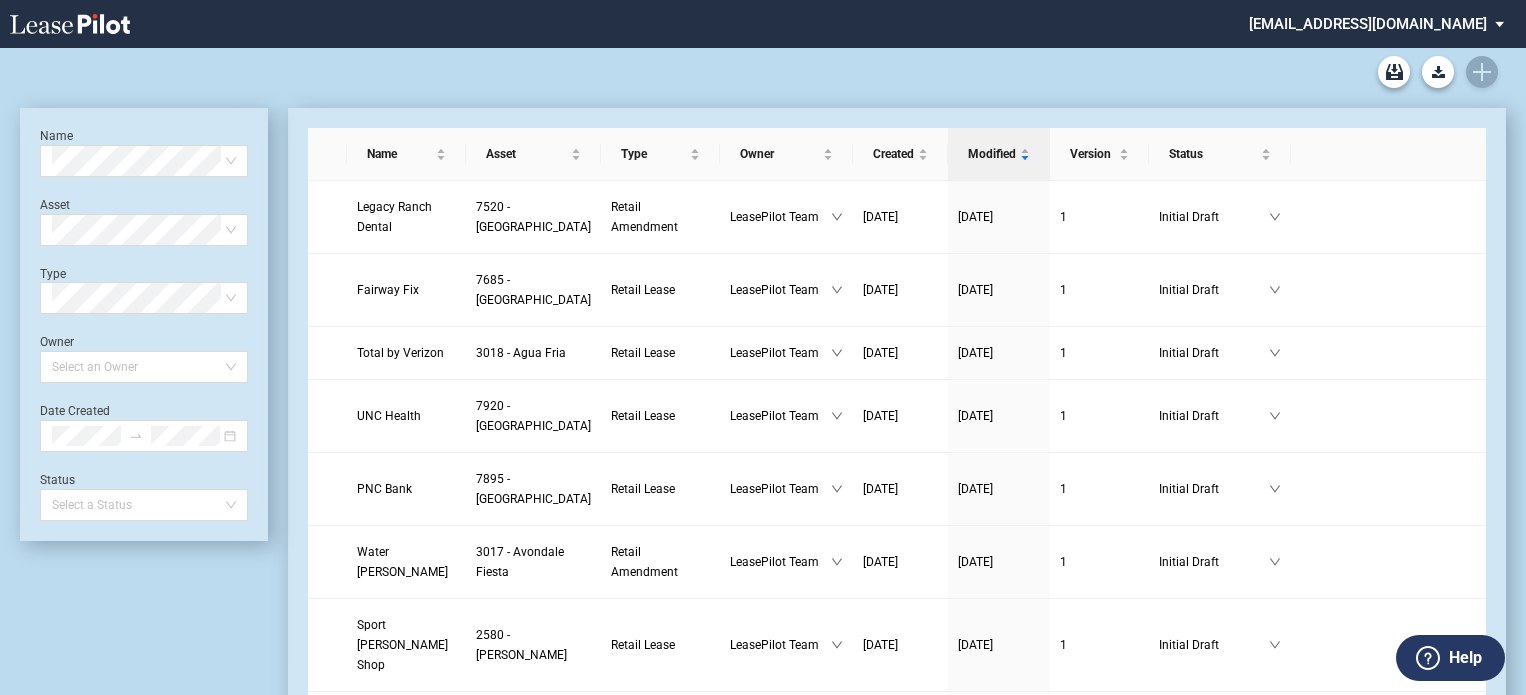 scroll, scrollTop: 501, scrollLeft: 0, axis: vertical 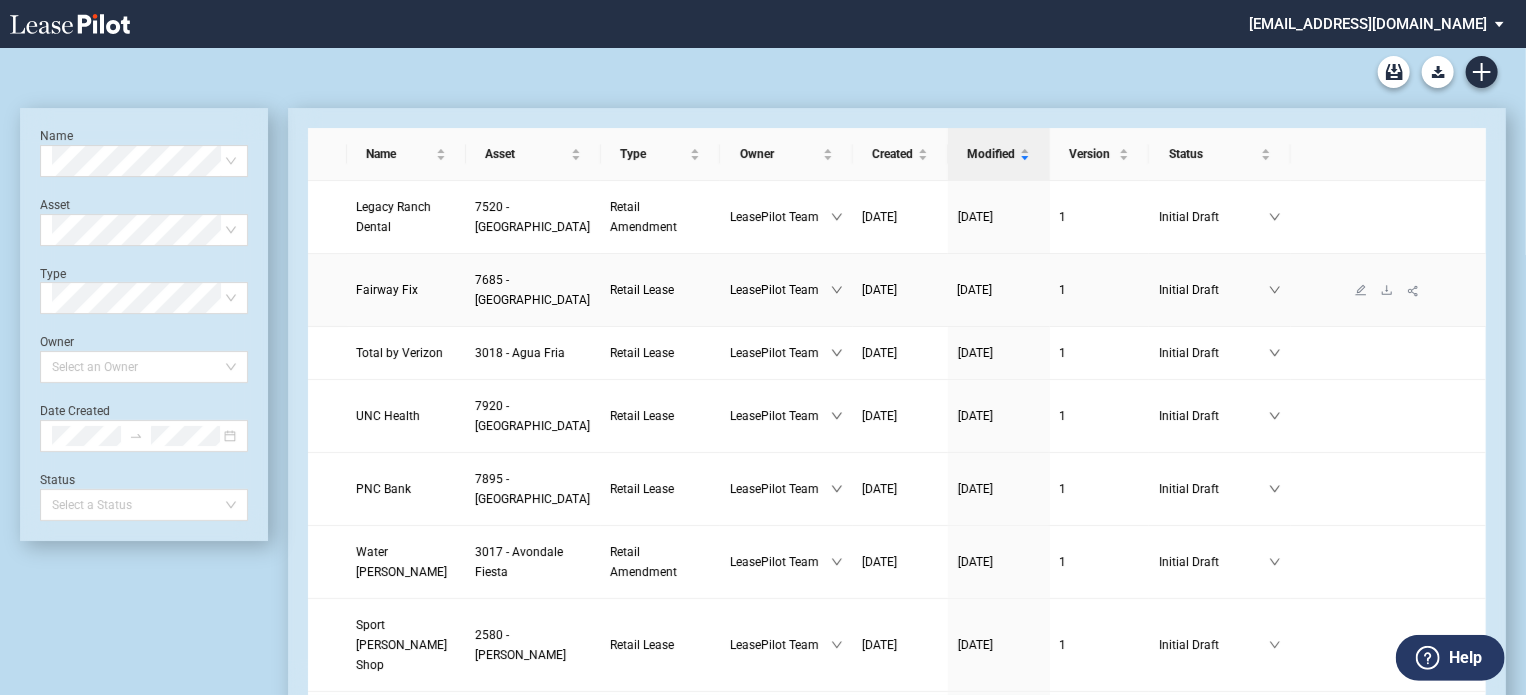 click on "Fairway Fix" at bounding box center (388, 290) 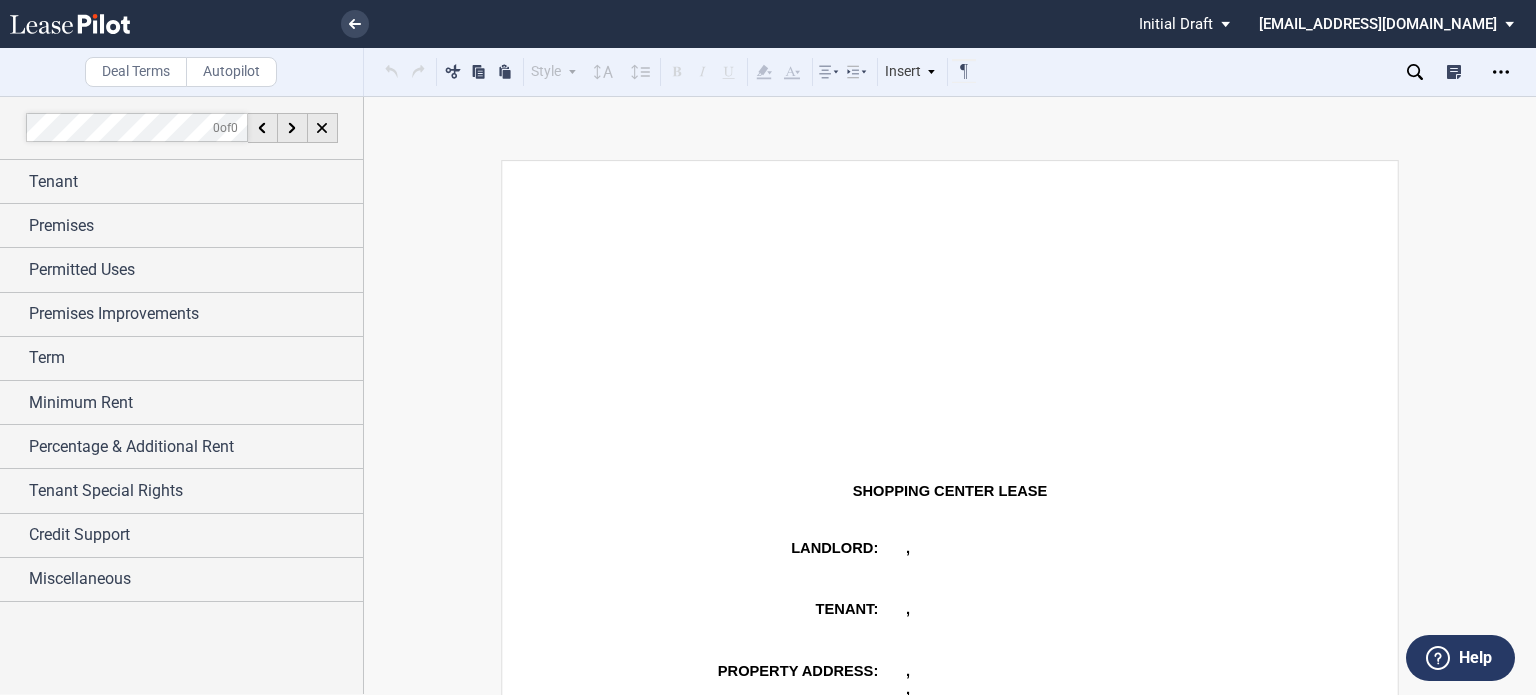scroll, scrollTop: 0, scrollLeft: 0, axis: both 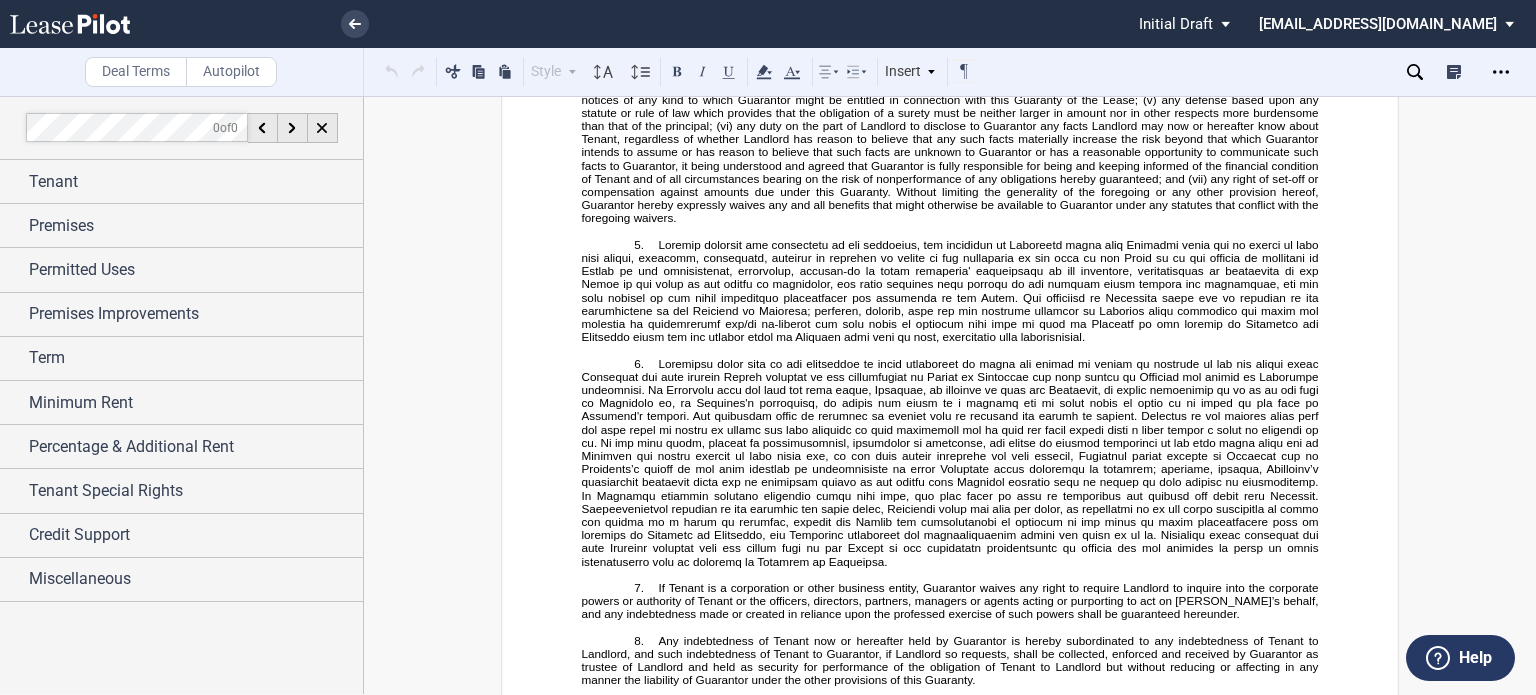 click on "﻿" at bounding box center (950, -931) 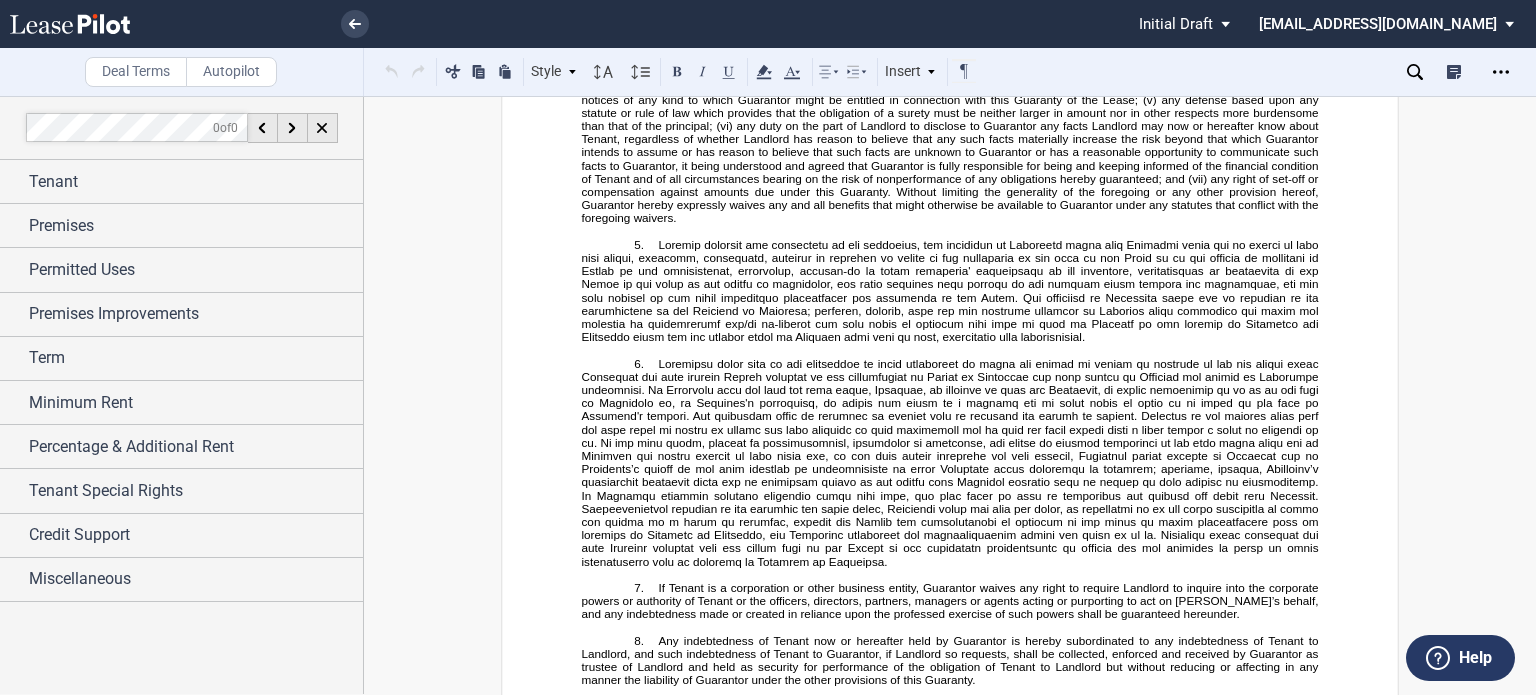 drag, startPoint x: 629, startPoint y: 234, endPoint x: 820, endPoint y: 445, distance: 284.6085 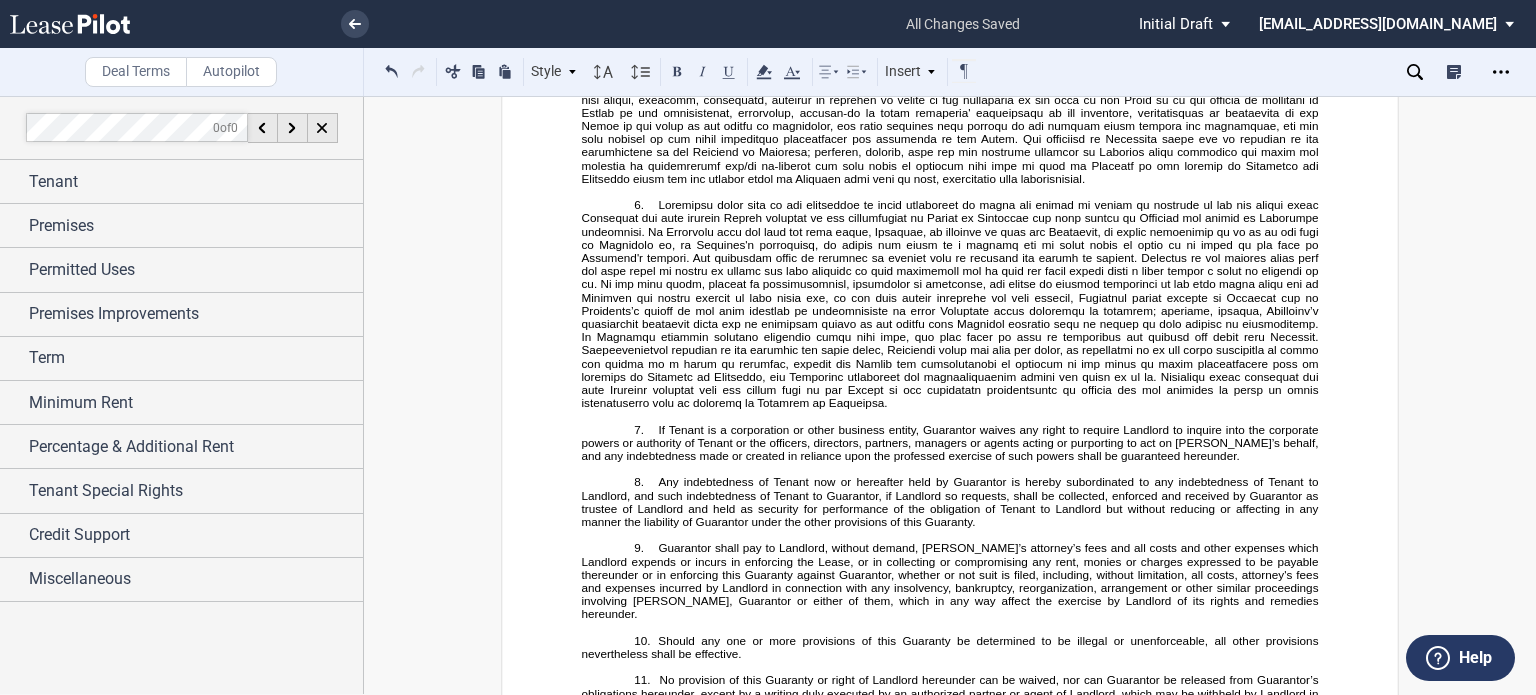 drag, startPoint x: 656, startPoint y: 240, endPoint x: 1000, endPoint y: 238, distance: 344.00583 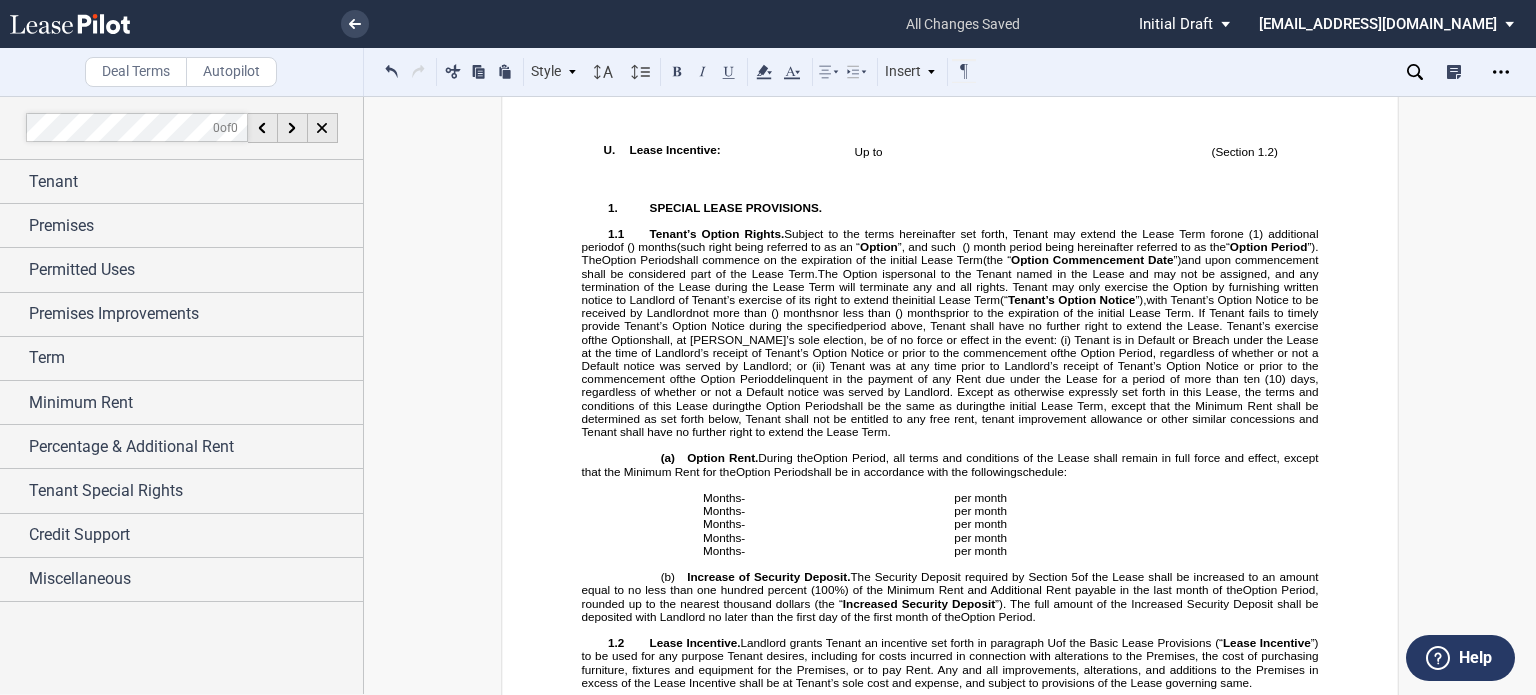 scroll, scrollTop: 0, scrollLeft: 0, axis: both 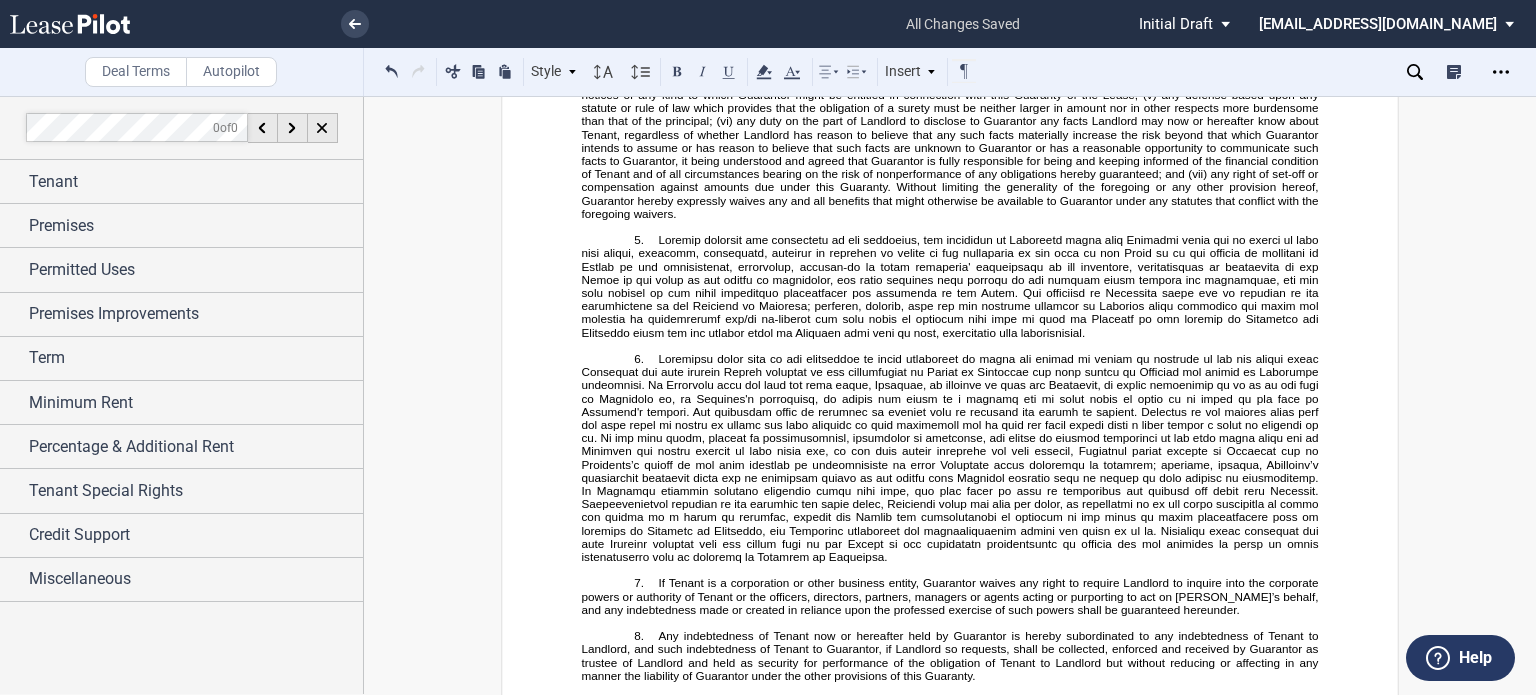 click on "Landlord shall install a fire alarm serving the Premises on or before the Rent Commencement Date. In addition, prior to the Rent Commencement Date Landlord shall replace the two (2) HVAC units servicing the Premises." at bounding box center [977, -968] 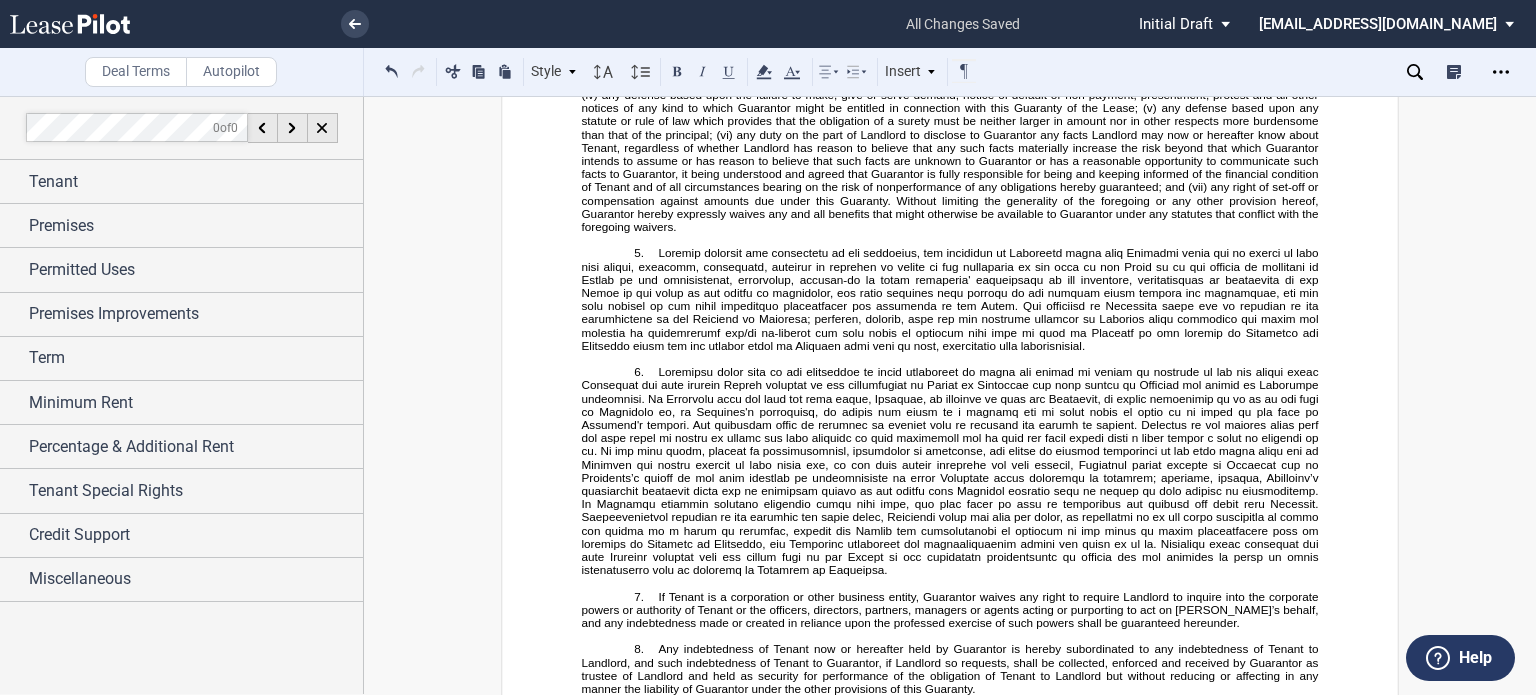 drag, startPoint x: 1204, startPoint y: 410, endPoint x: 1067, endPoint y: 420, distance: 137.36447 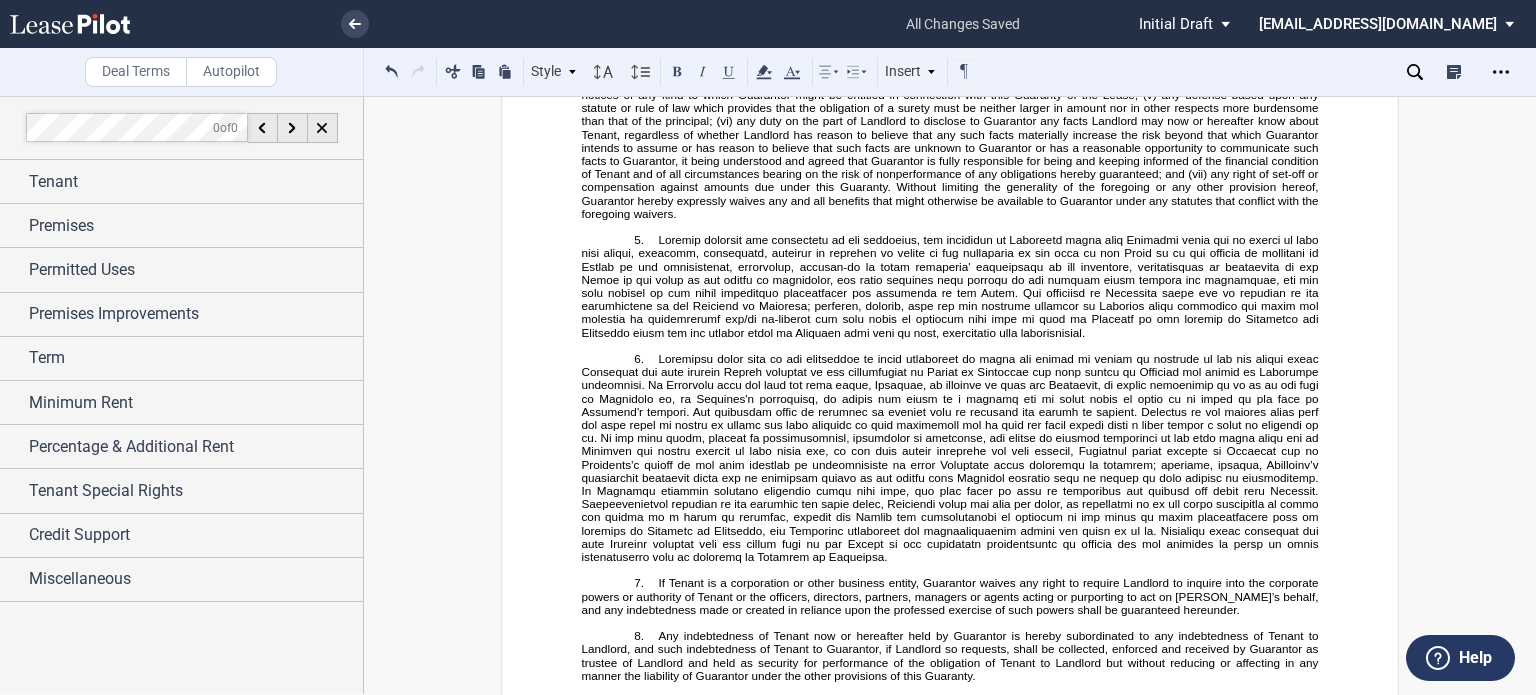 click on "On or before the Rent Commencement Date Landlord shall install a fire alarm servicing the Premises and shall replace the two (2) HVAC units servicing the Premises." at bounding box center [977, -968] 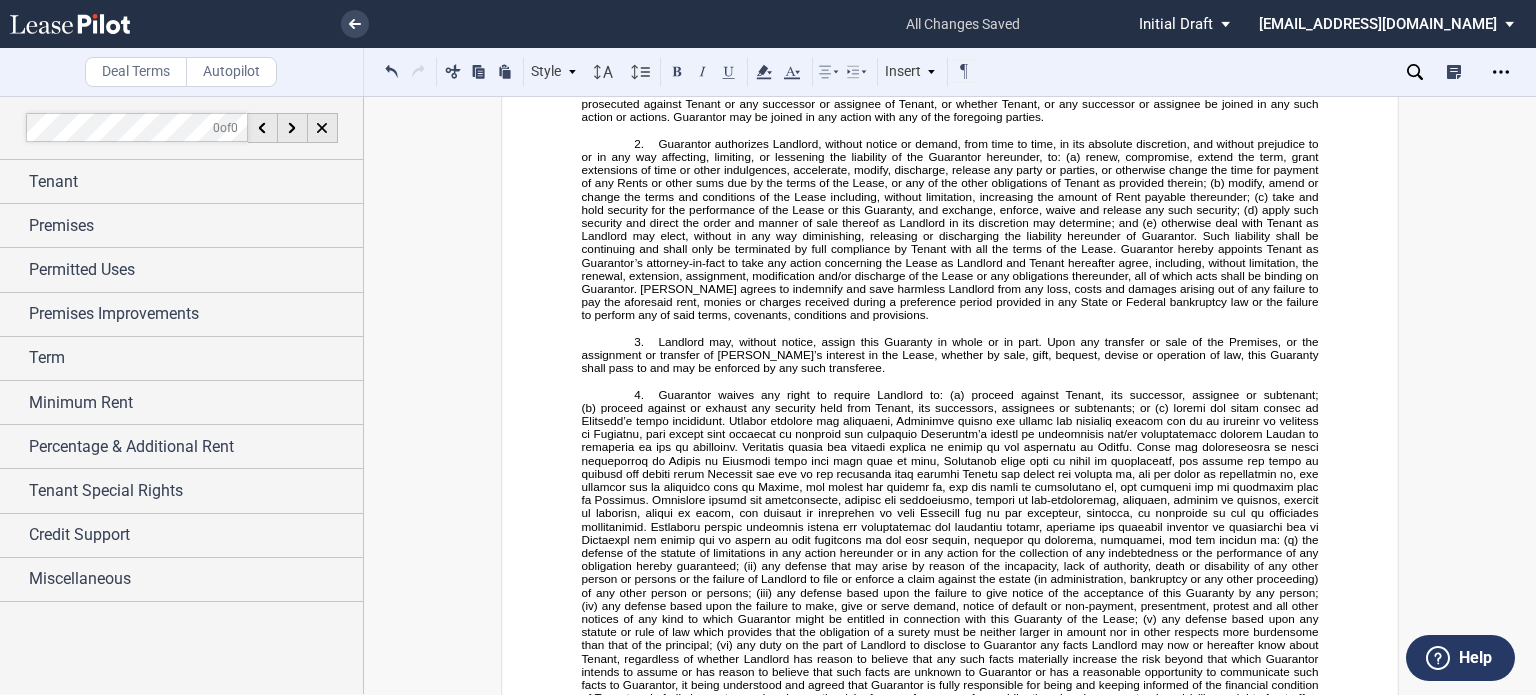 scroll, scrollTop: 25852, scrollLeft: 0, axis: vertical 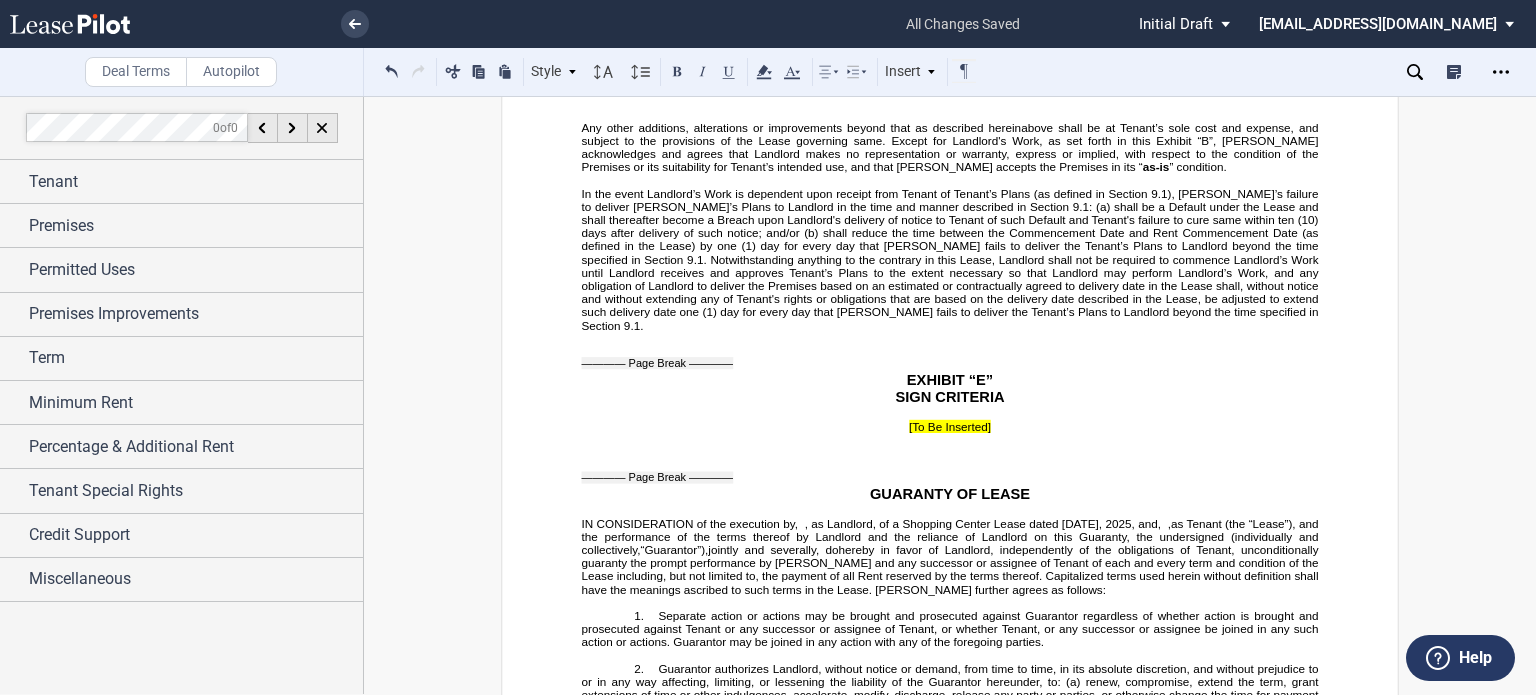 drag, startPoint x: 1527, startPoint y: 172, endPoint x: 1532, endPoint y: 331, distance: 159.0786 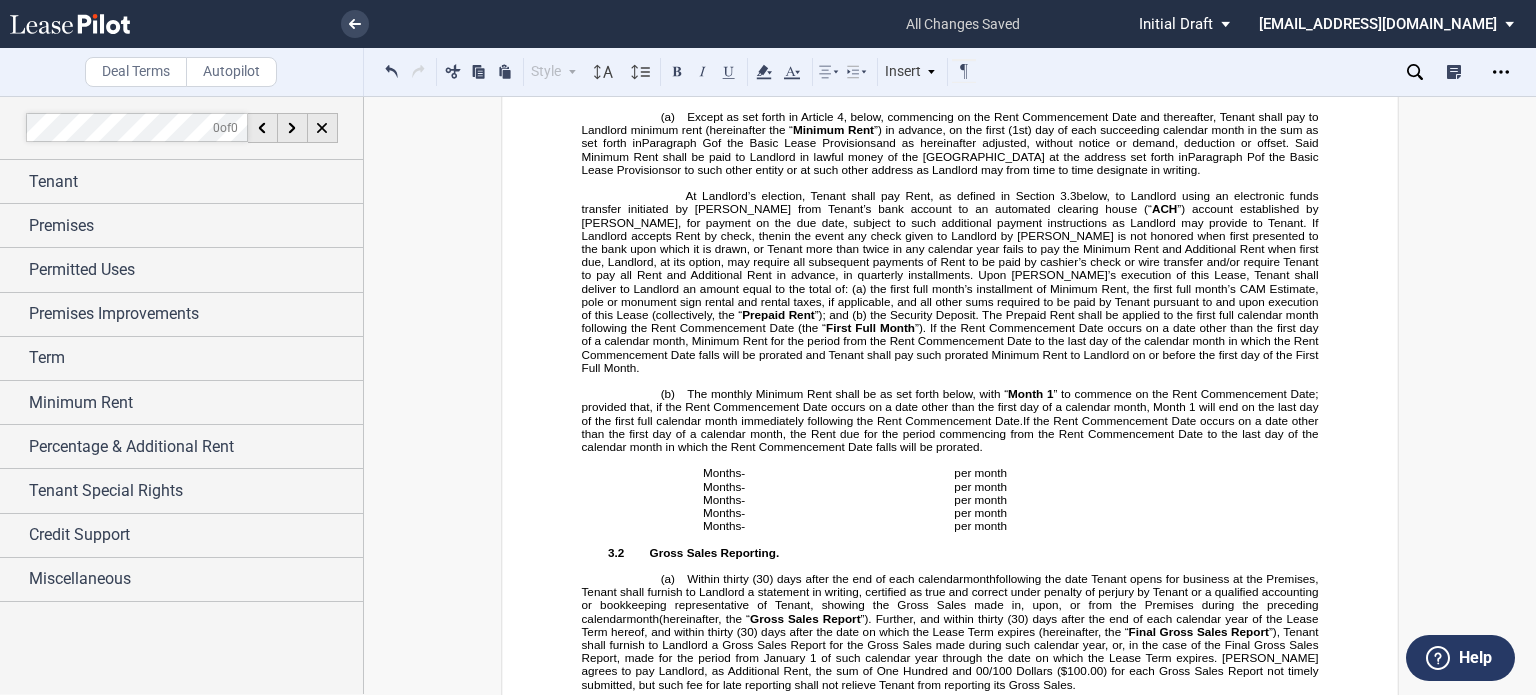 scroll, scrollTop: 4113, scrollLeft: 0, axis: vertical 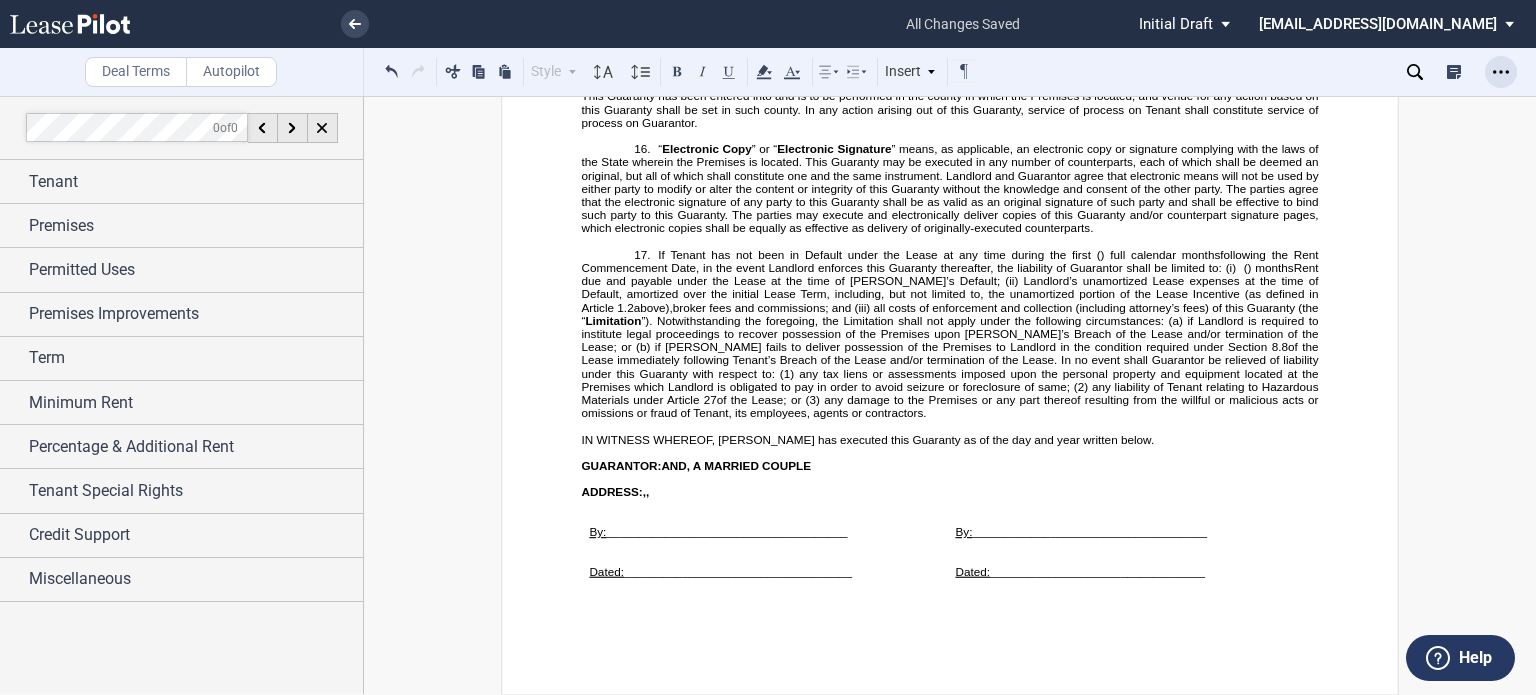 click 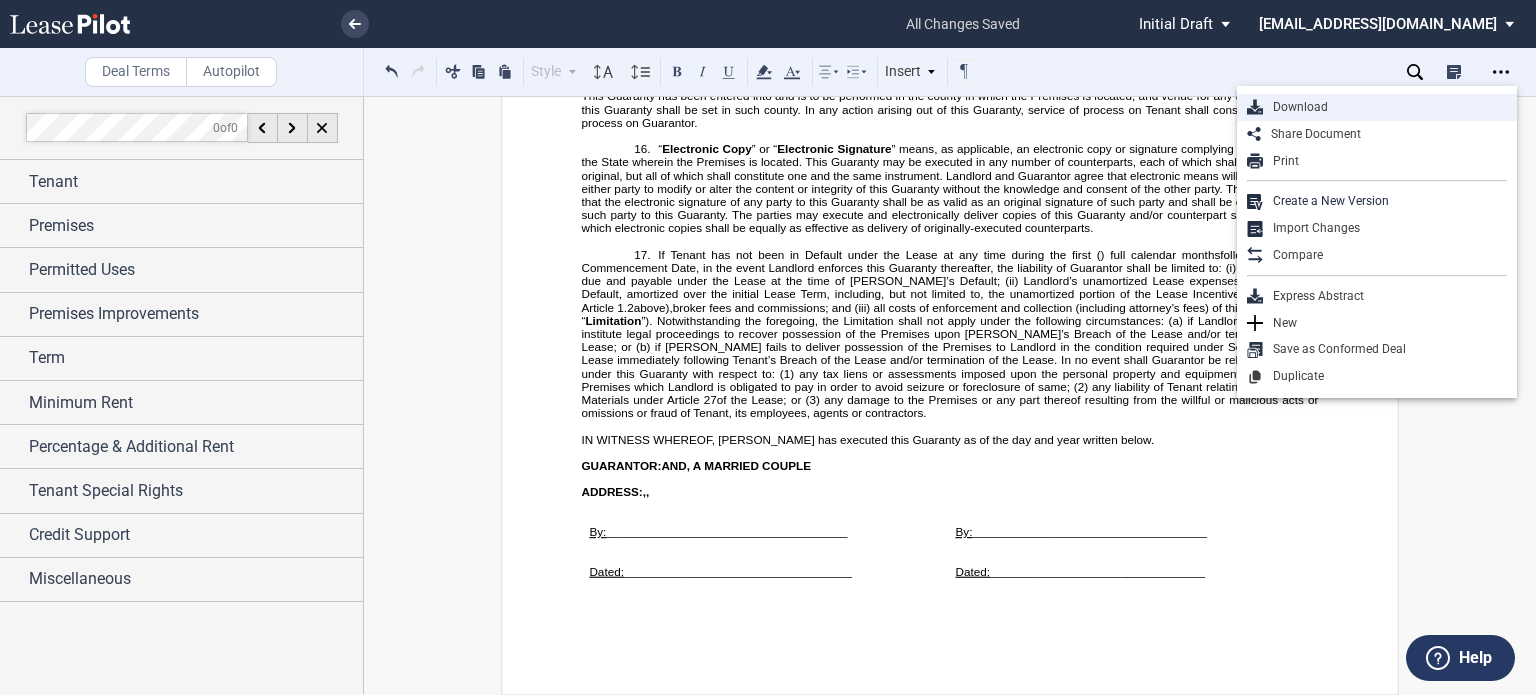 click on "Download" at bounding box center [1385, 107] 